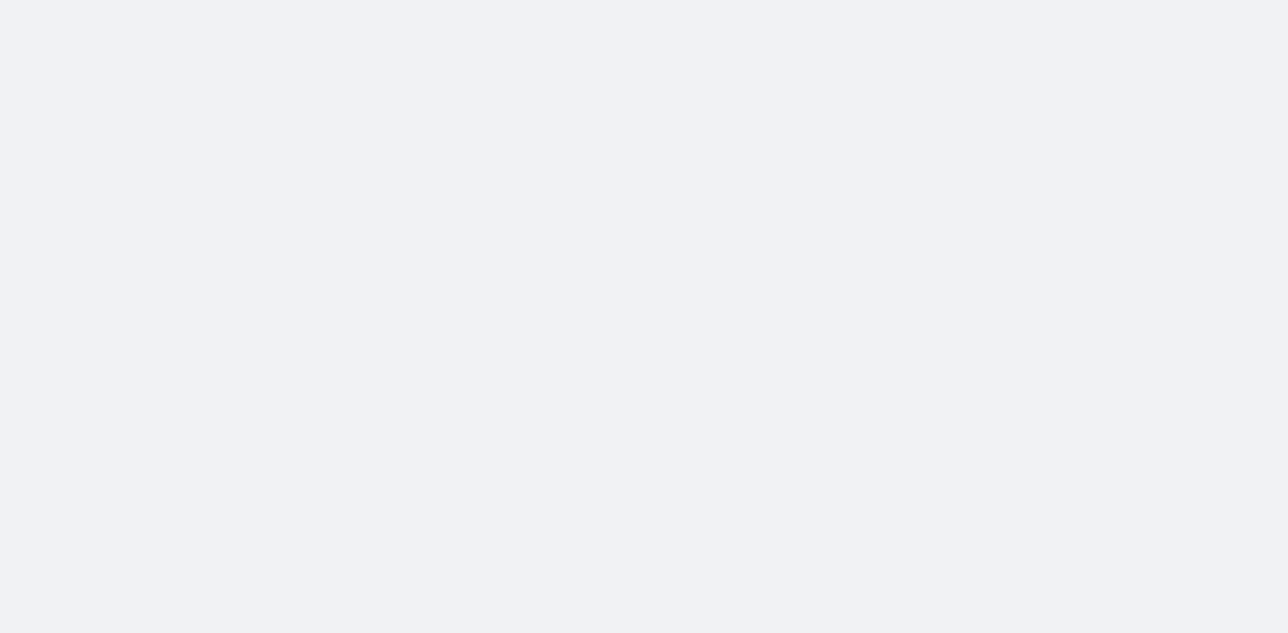scroll, scrollTop: 0, scrollLeft: 0, axis: both 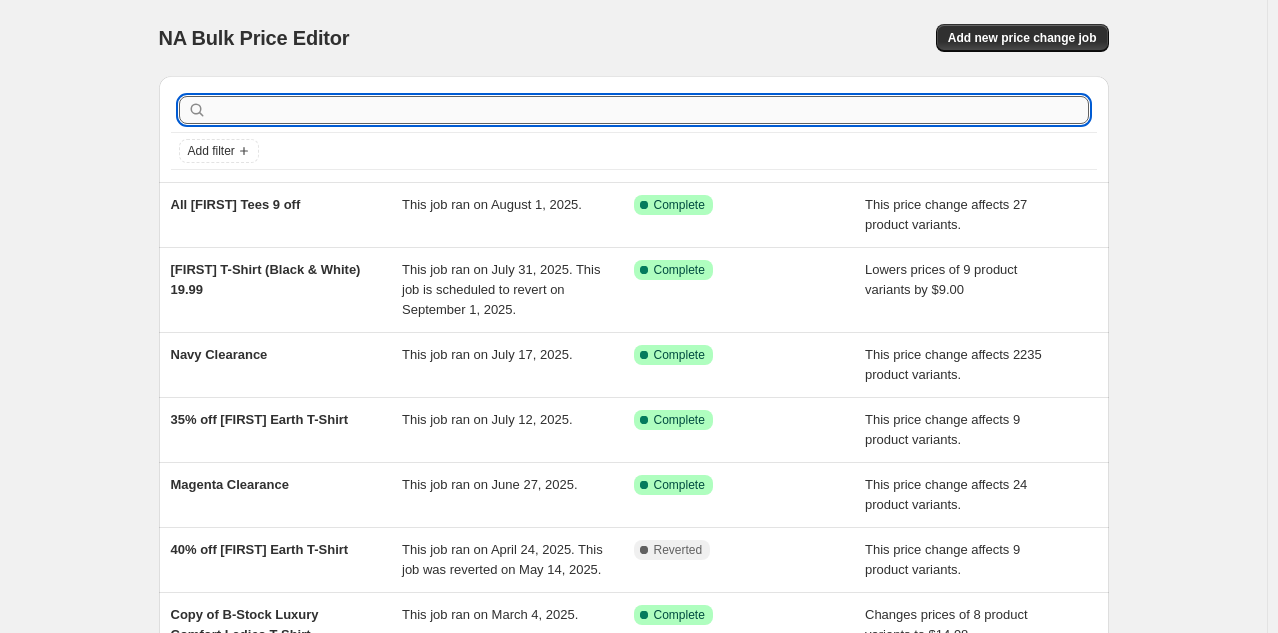 click at bounding box center (650, 110) 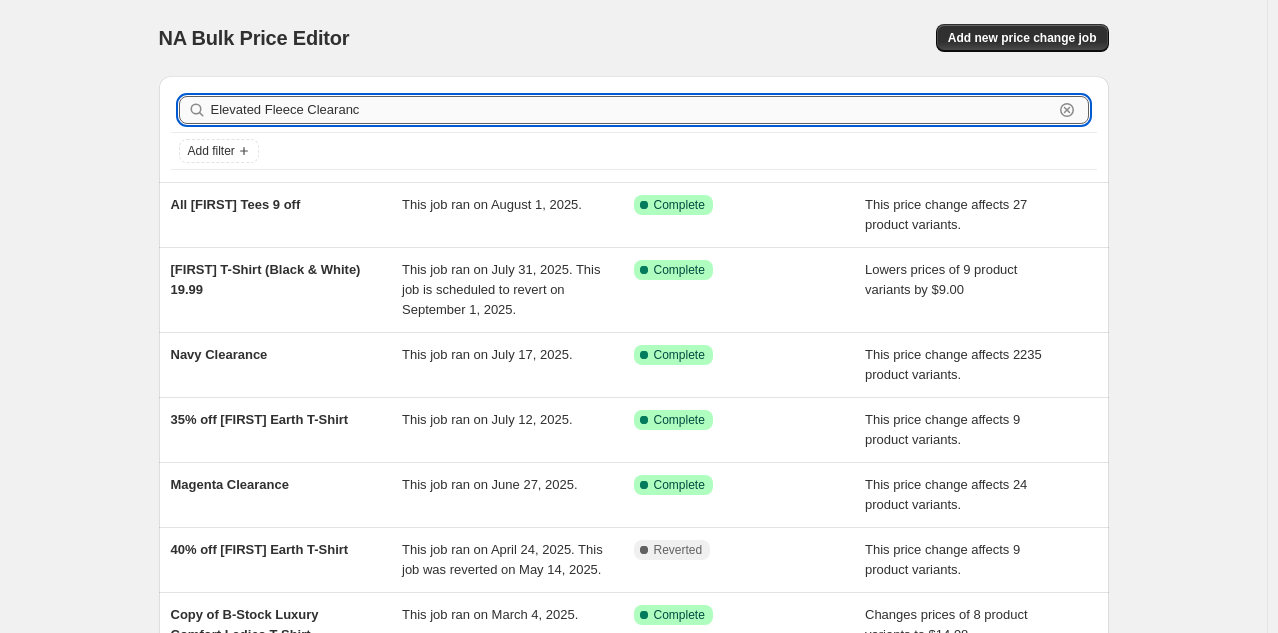 type on "Elevated Fleece Clearance" 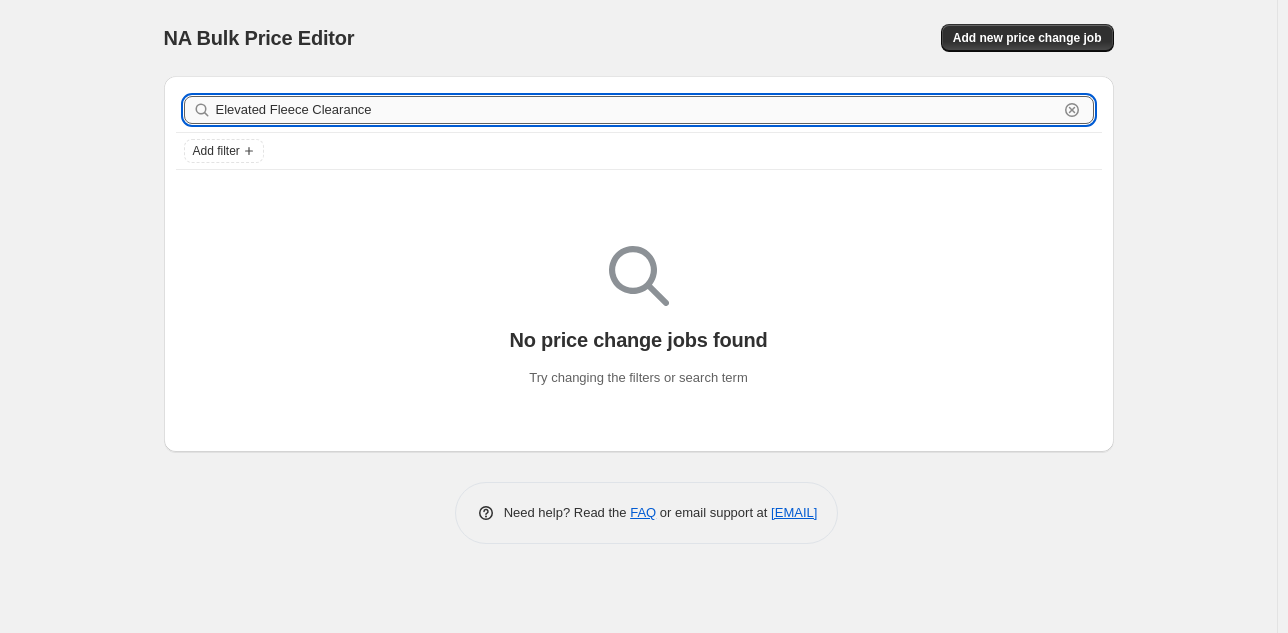 click on "Elevated Fleece Clearance" at bounding box center [637, 110] 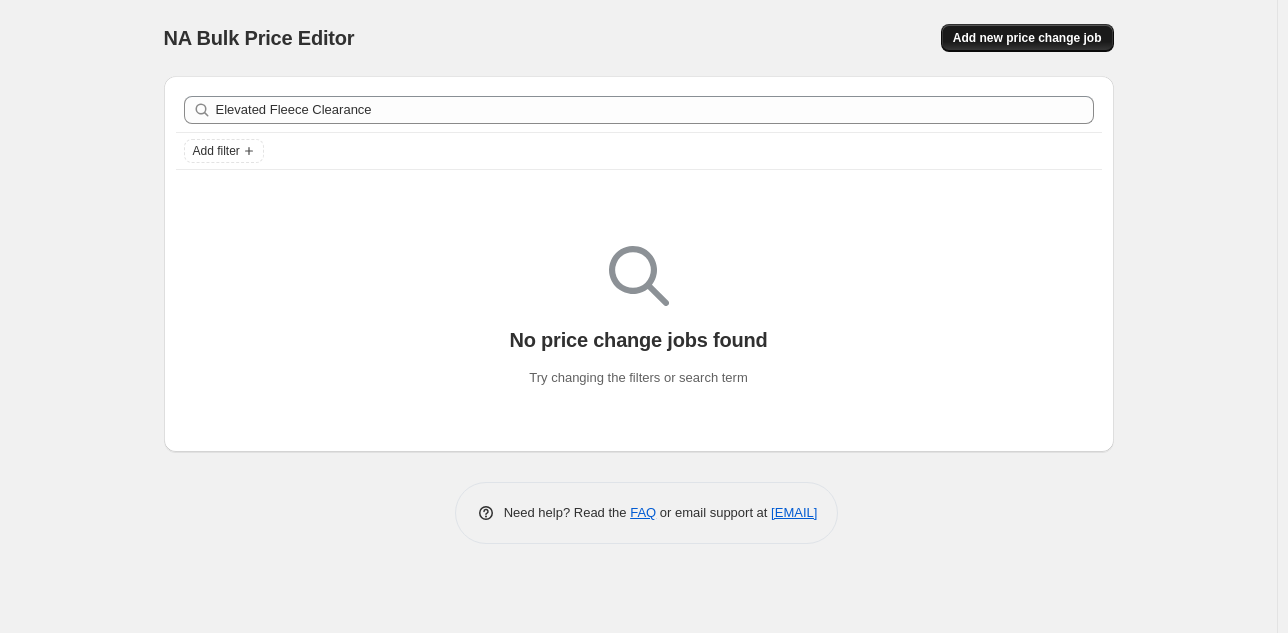 click on "Add new price change job" at bounding box center [1027, 38] 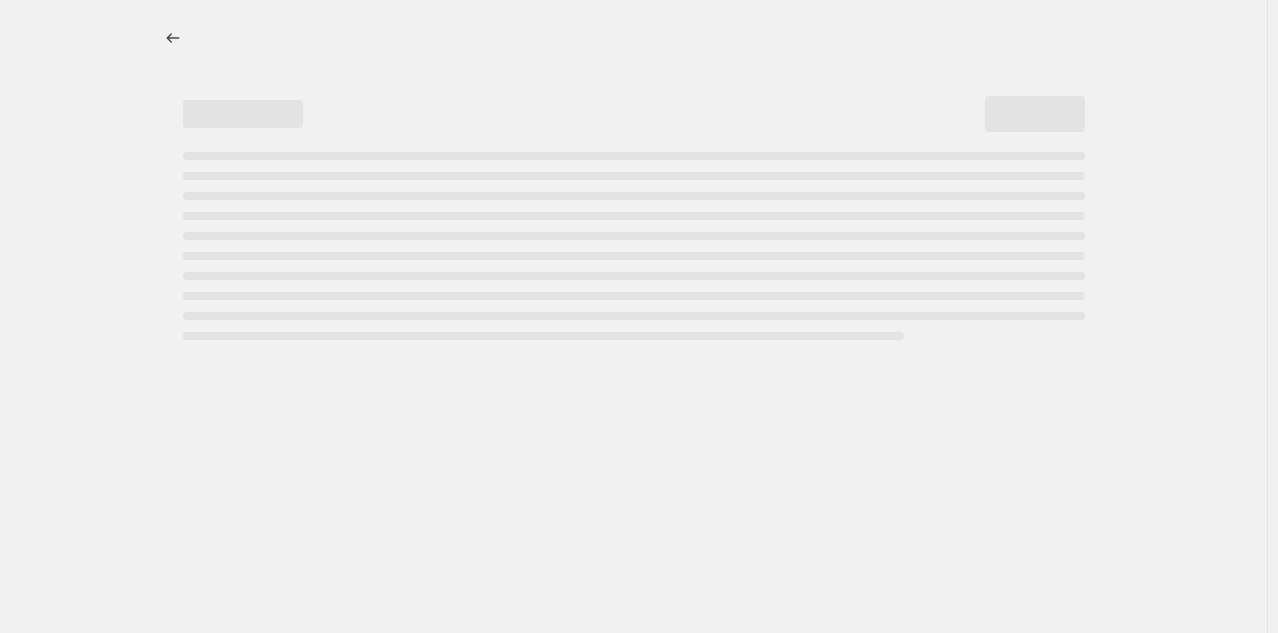 select on "percentage" 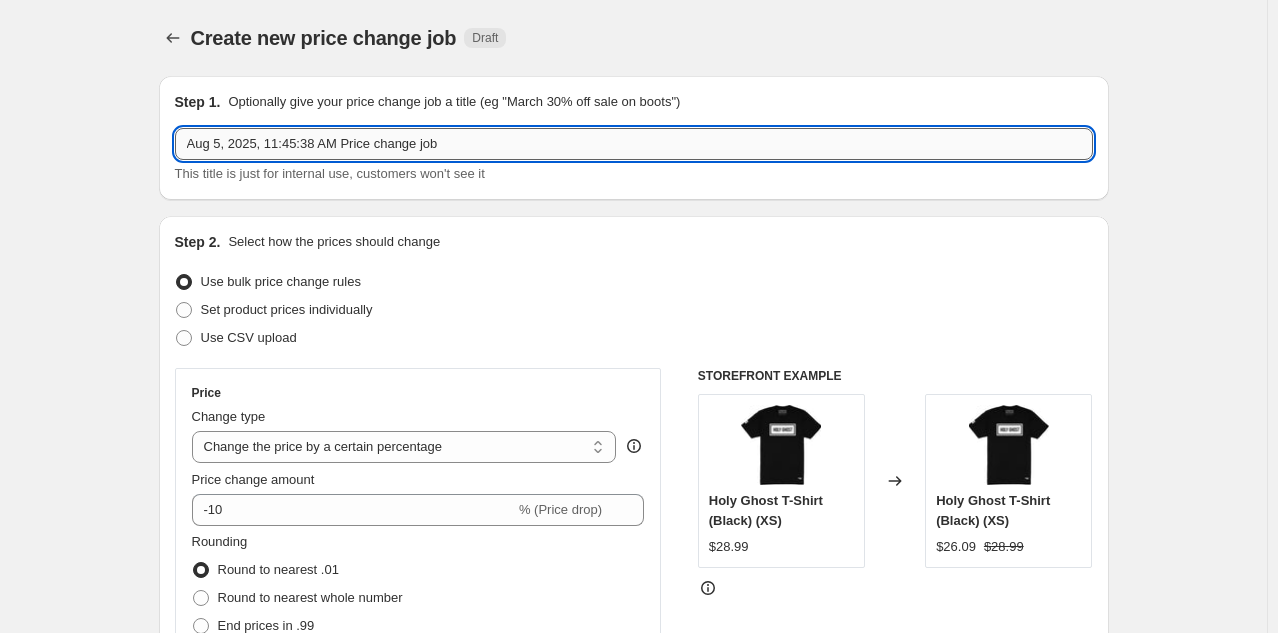 click on "Aug 5, 2025, 11:45:38 AM Price change job" at bounding box center (634, 144) 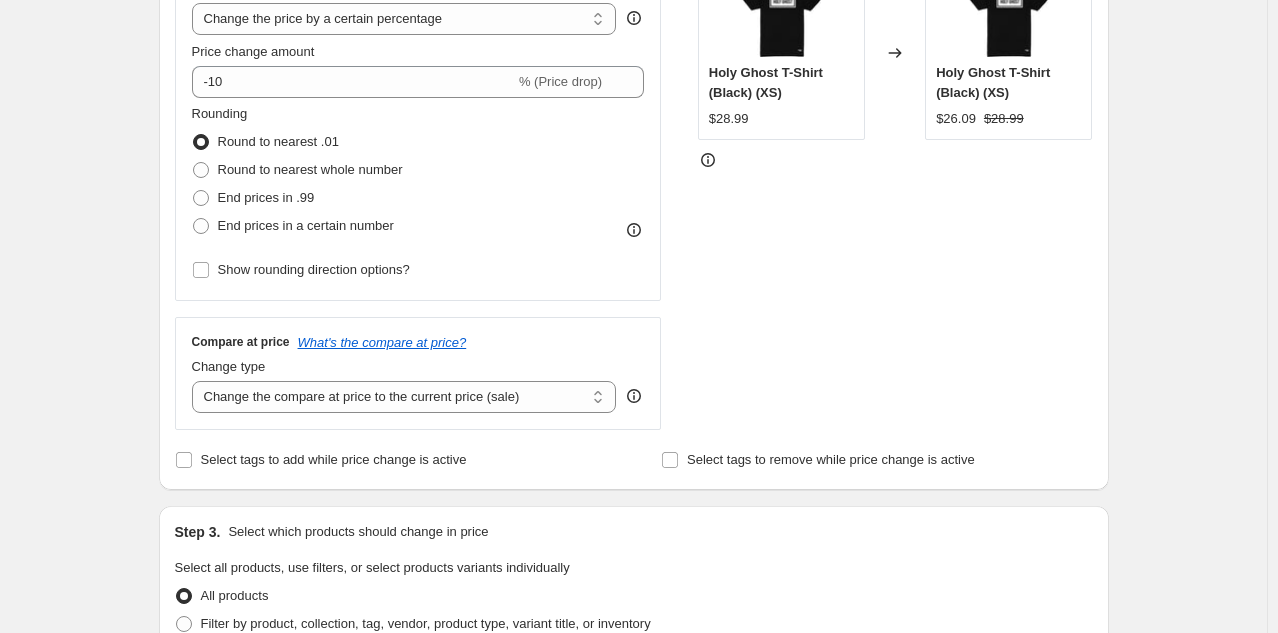 scroll, scrollTop: 429, scrollLeft: 0, axis: vertical 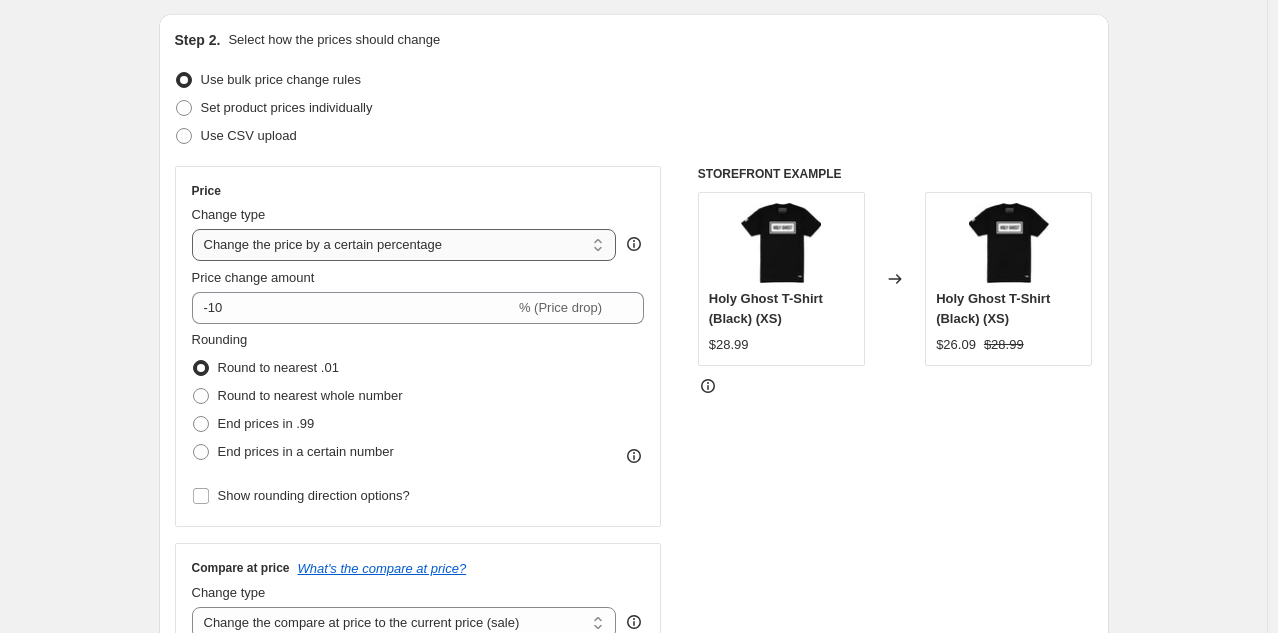 type on "Elevated Fleece Clearance" 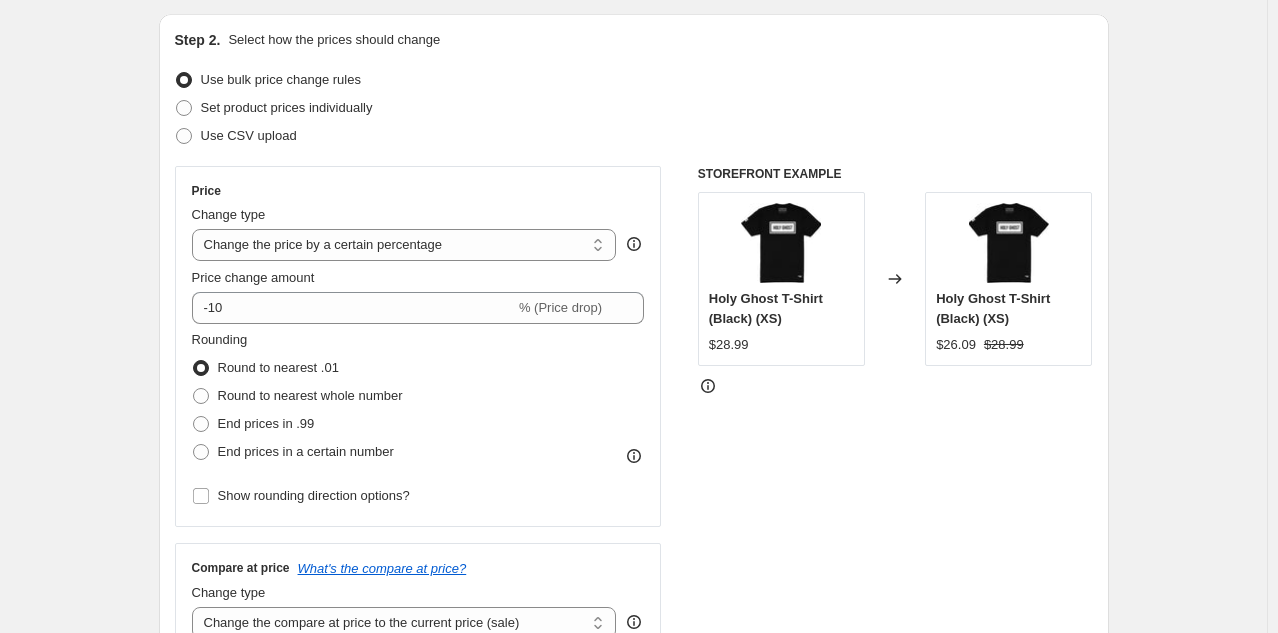 select on "pcap" 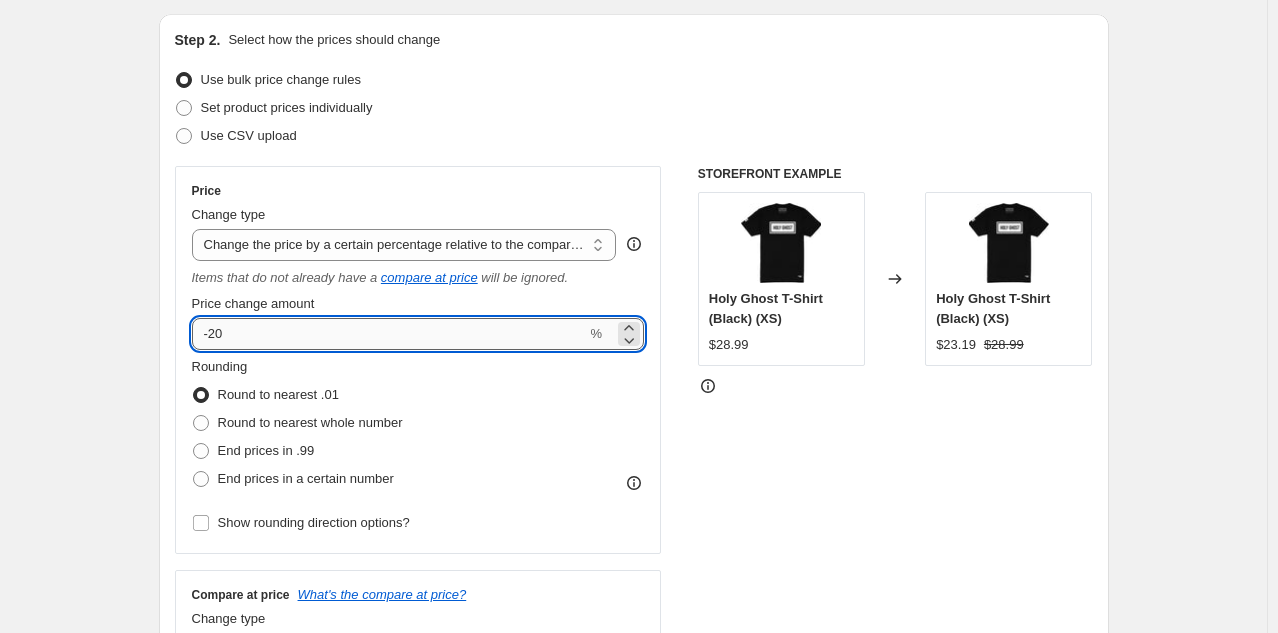 click on "-20" at bounding box center (389, 334) 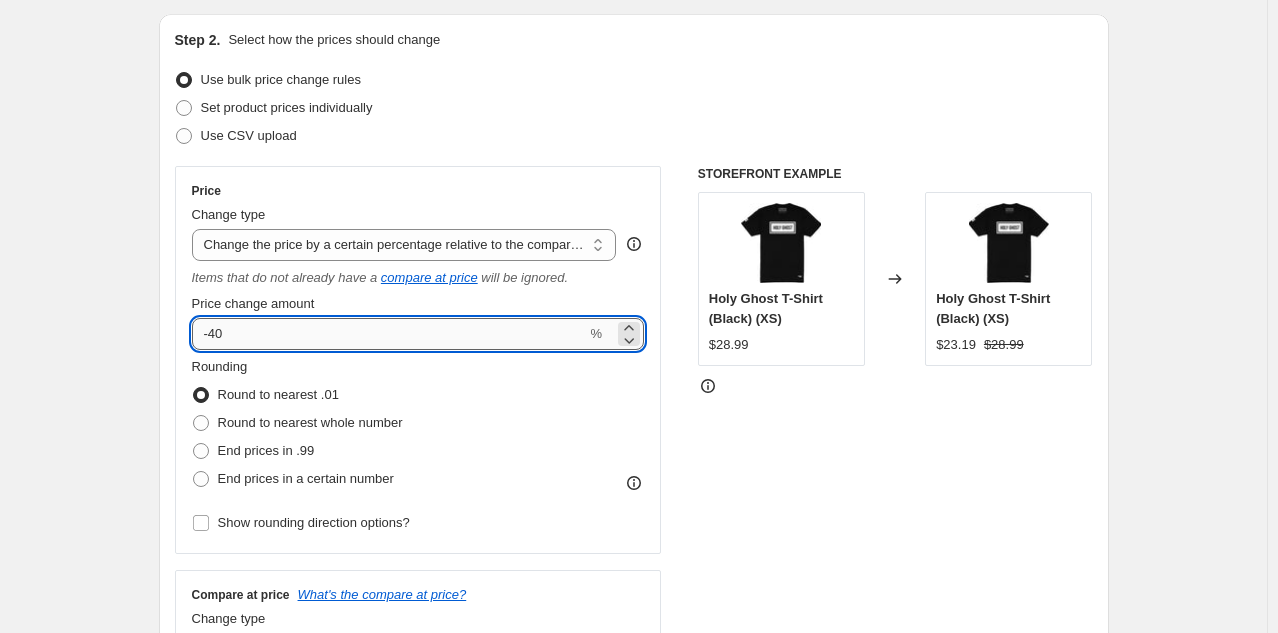 type on "-40" 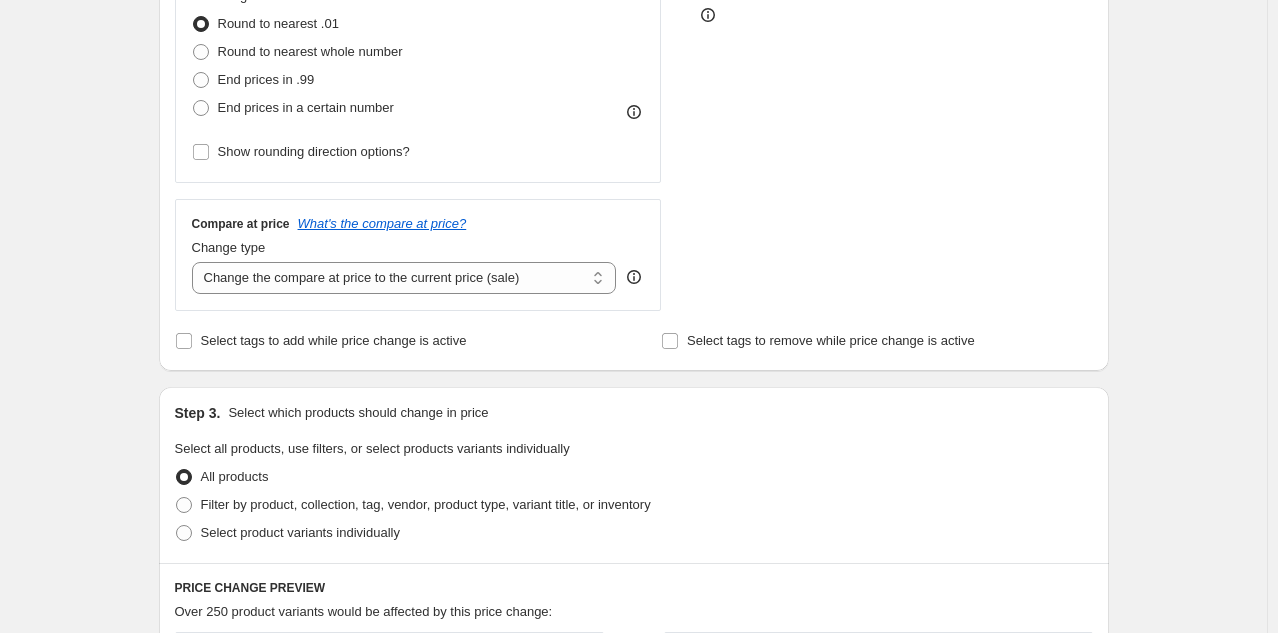 scroll, scrollTop: 592, scrollLeft: 0, axis: vertical 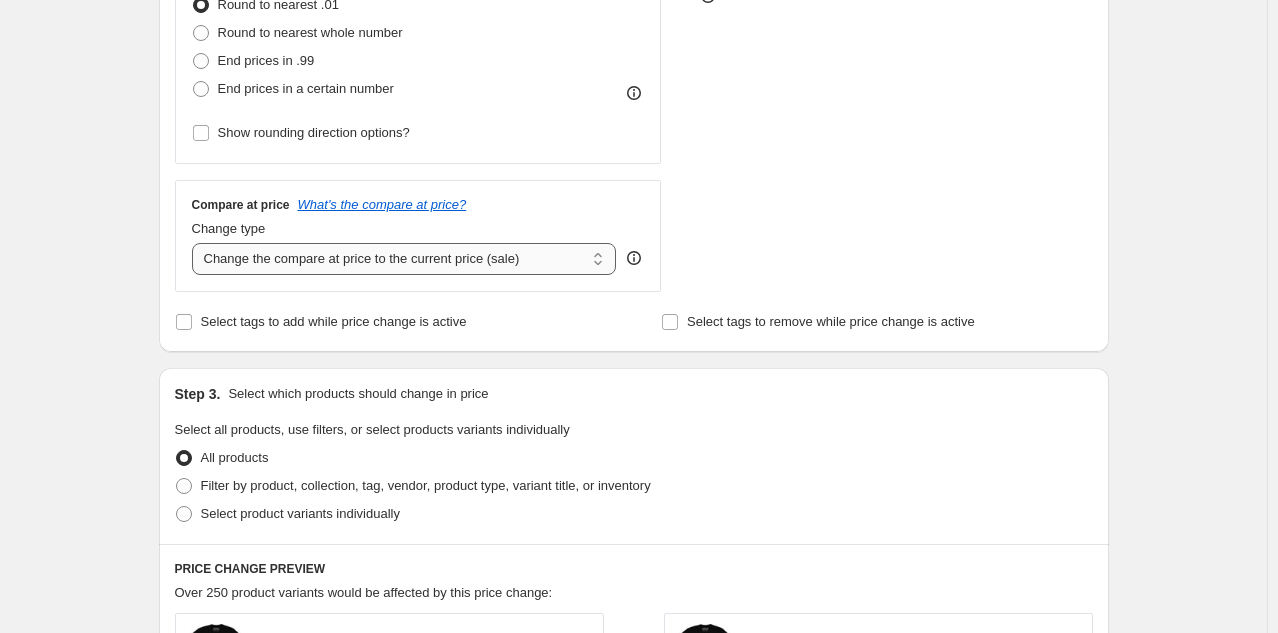 click on "Change the compare at price to the current price (sale) Change the compare at price to a certain amount Change the compare at price by a certain amount Change the compare at price by a certain percentage Change the compare at price by a certain amount relative to the actual price Change the compare at price by a certain percentage relative to the actual price Don't change the compare at price Remove the compare at price" at bounding box center (404, 259) 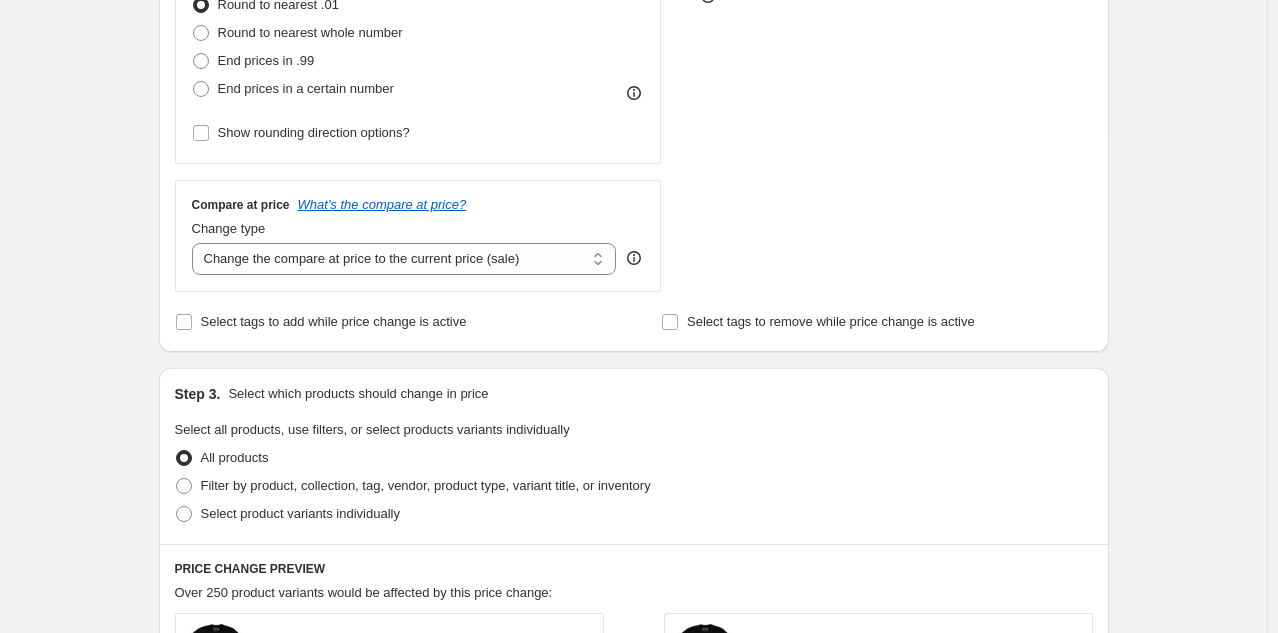 select on "no_change" 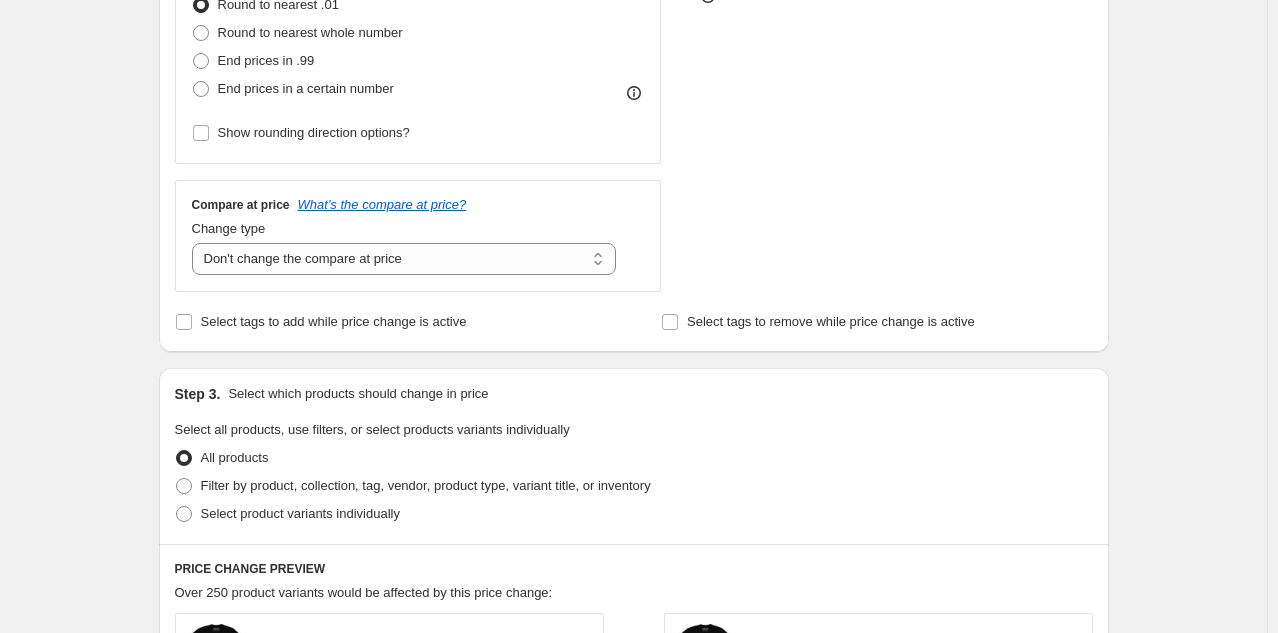 click on "Create new price change job. This page is ready Create new price change job Draft Step 1. Optionally give your price change job a title (eg "March 30% off sale on boots") Elevated Fleece Clearance This title is just for internal use, customers won't see it Step 2. Select how the prices should change Use bulk price change rules Set product prices individually Use CSV upload Price Change type Change the price to a certain amount Change the price by a certain amount Change the price by a certain percentage Change the price to the current compare at price (price before sale) Change the price by a certain amount relative to the compare at price Change the price by a certain percentage relative to the compare at price Don't change the price Change the price by a certain percentage relative to the cost per item Change price to certain cost margin Change the price by a certain percentage relative to the compare at price Items that do not already have a   compare at price   will be ignored. Price change amount -40 %" at bounding box center (633, 420) 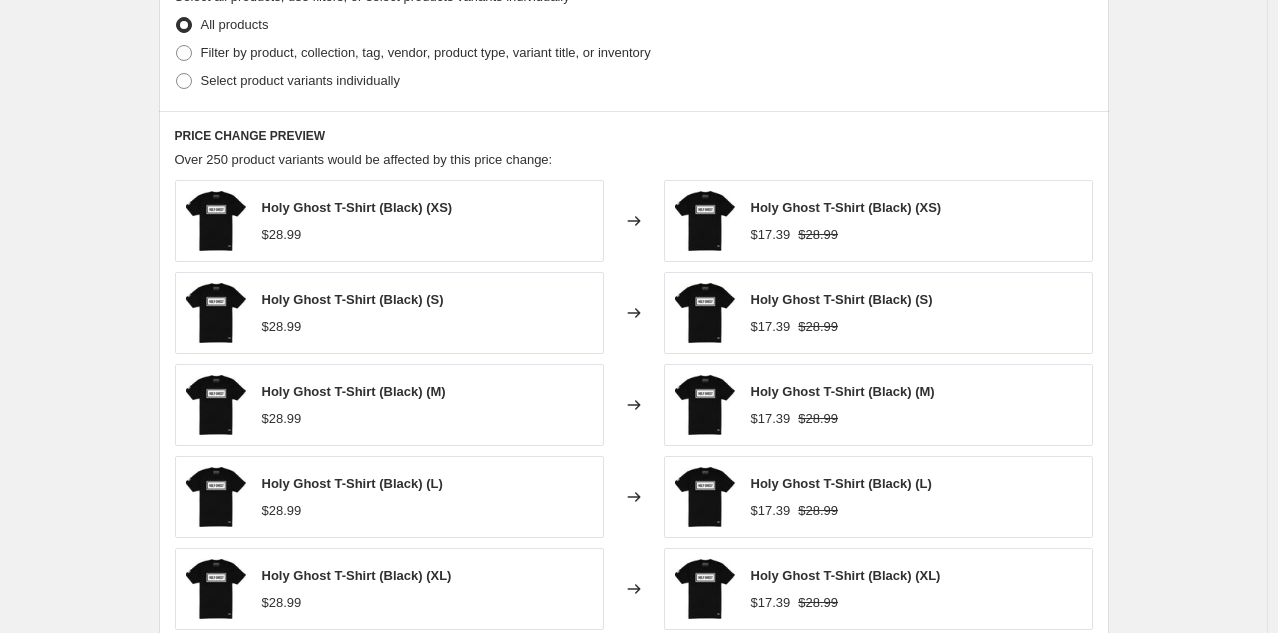 scroll, scrollTop: 1072, scrollLeft: 0, axis: vertical 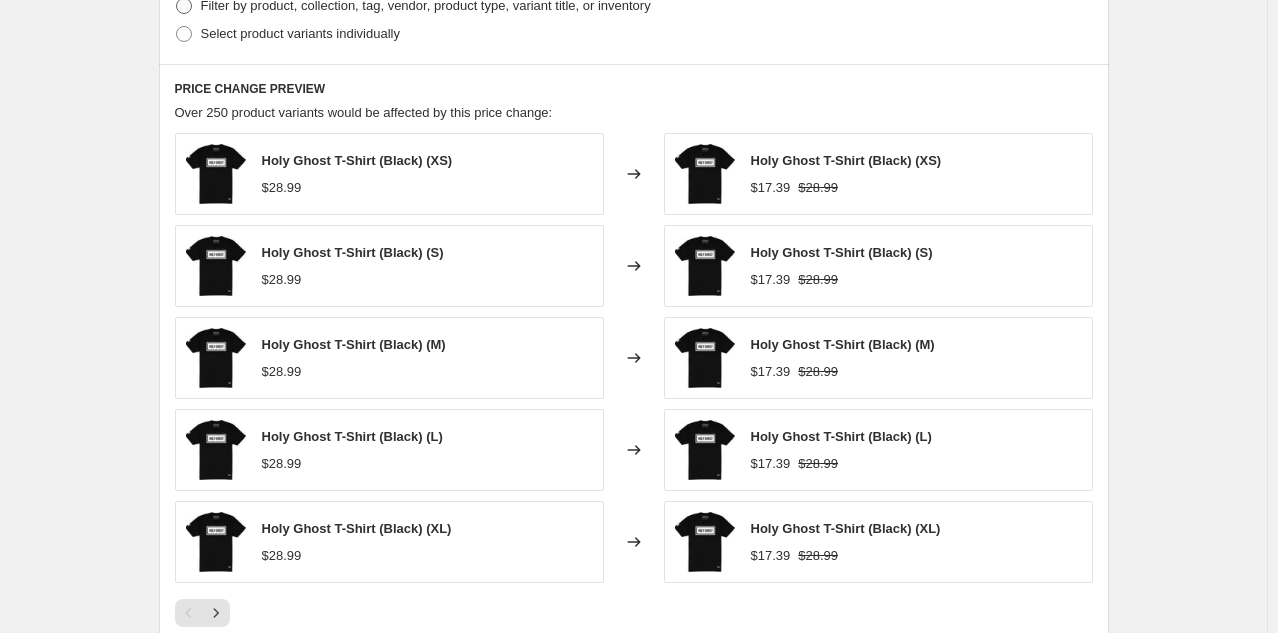 click at bounding box center [184, 6] 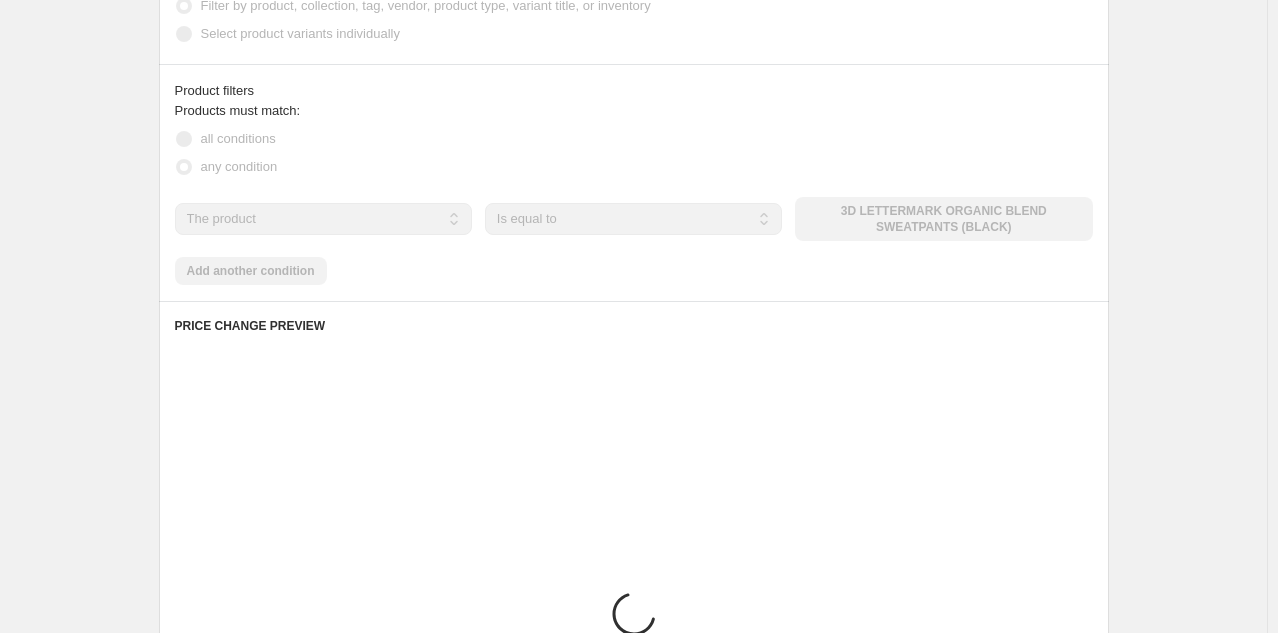 scroll, scrollTop: 754, scrollLeft: 0, axis: vertical 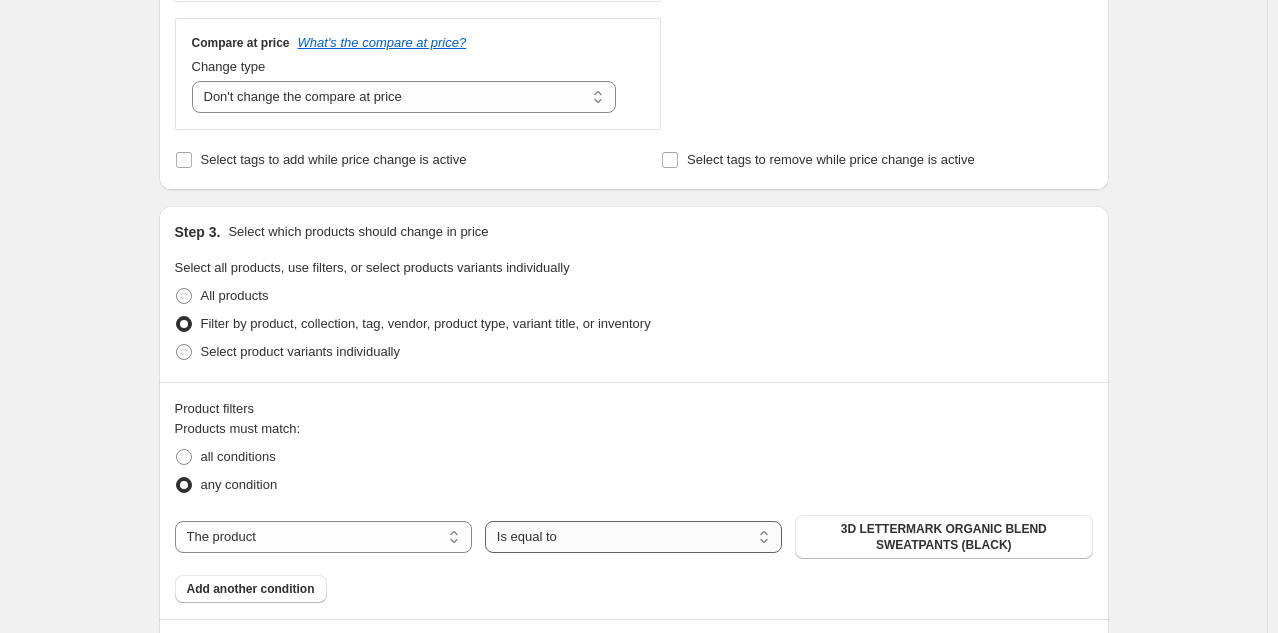 click on "Is equal to Is not equal to" at bounding box center (633, 537) 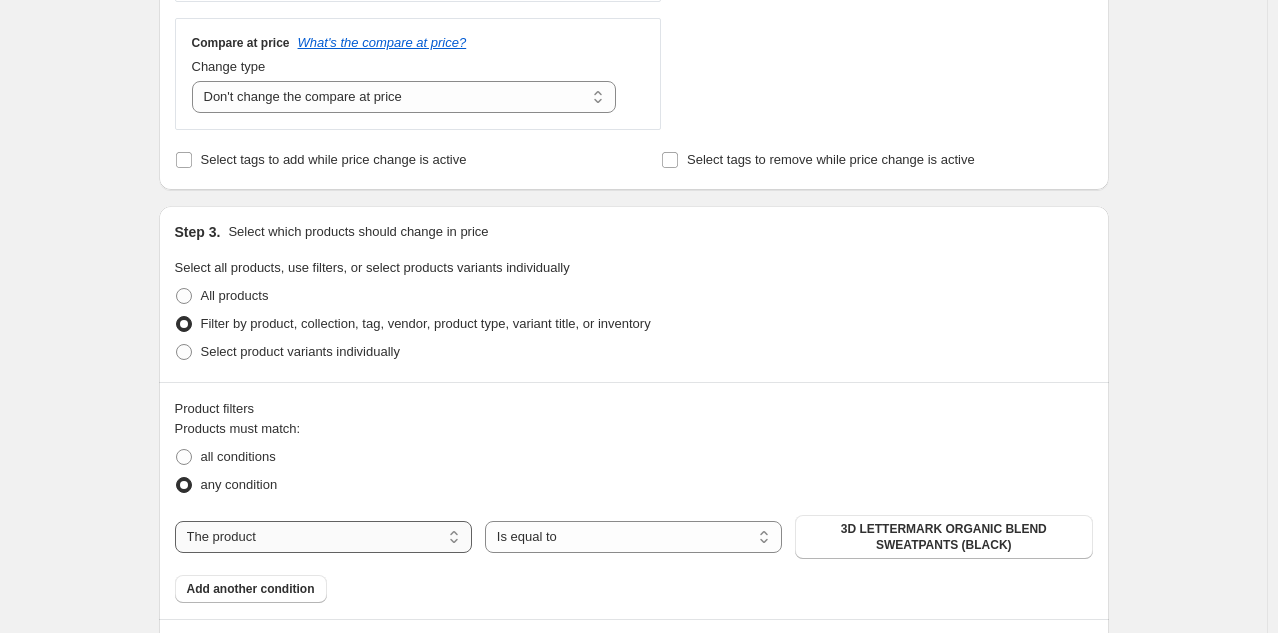click on "The product The product's collection The product's tag The product's vendor The product's type The product's status The variant's title Inventory quantity" at bounding box center [323, 537] 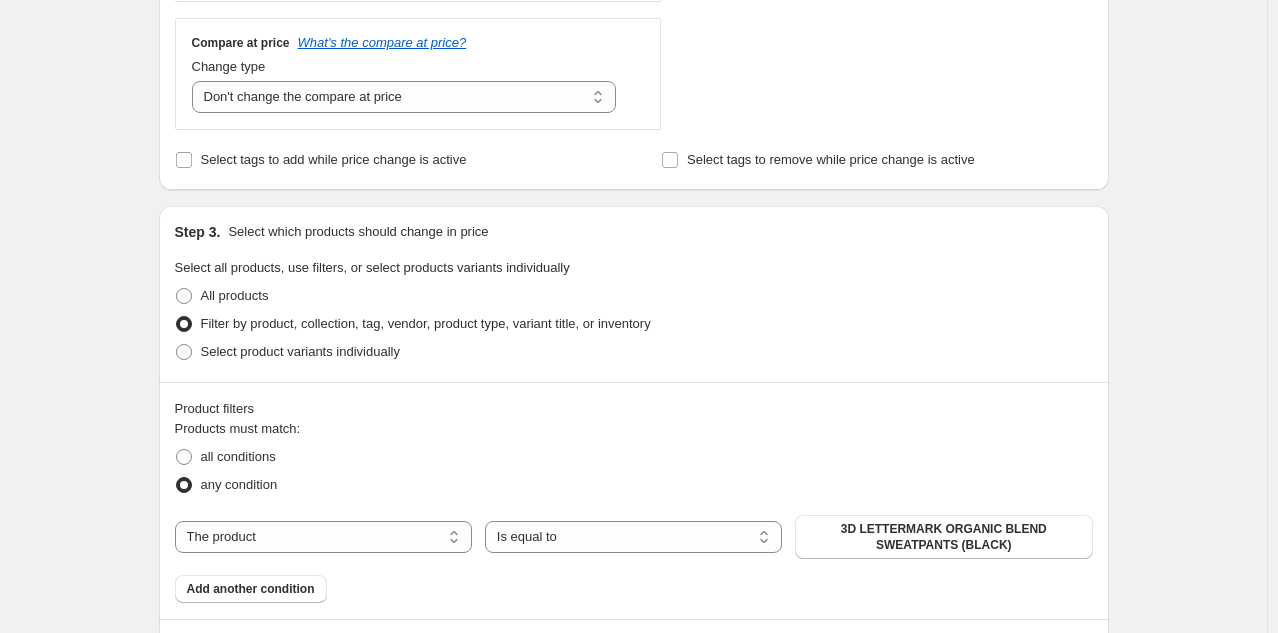 select on "vendor" 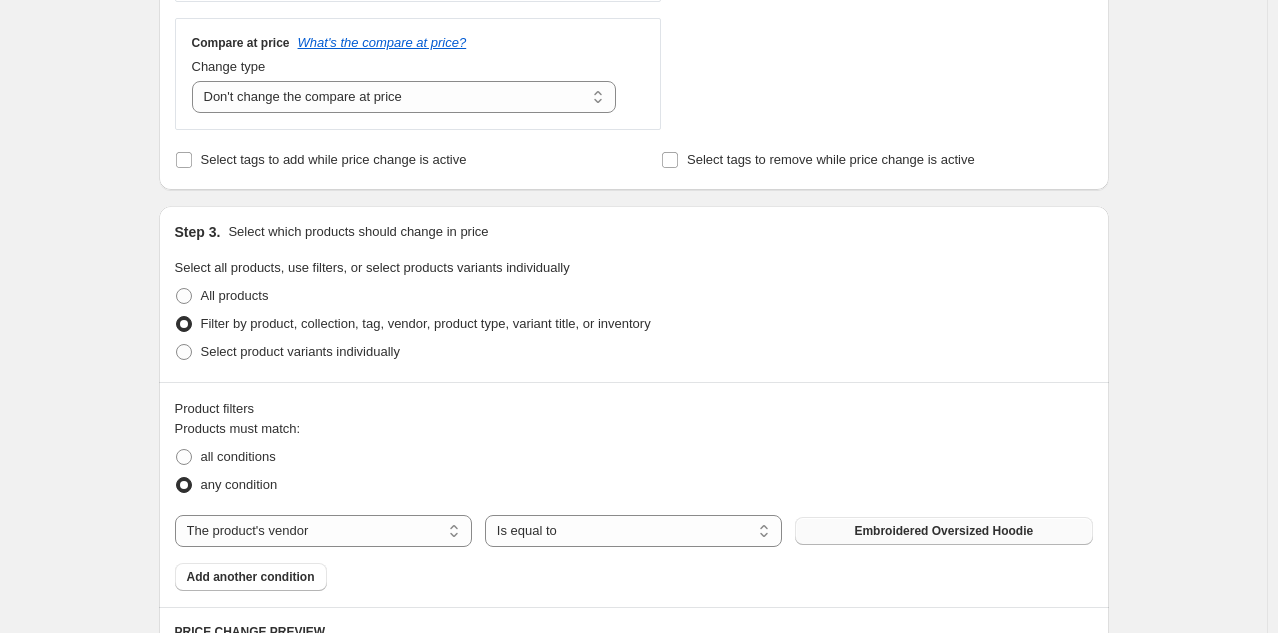 click on "Embroidered Oversized Hoodie" at bounding box center [943, 531] 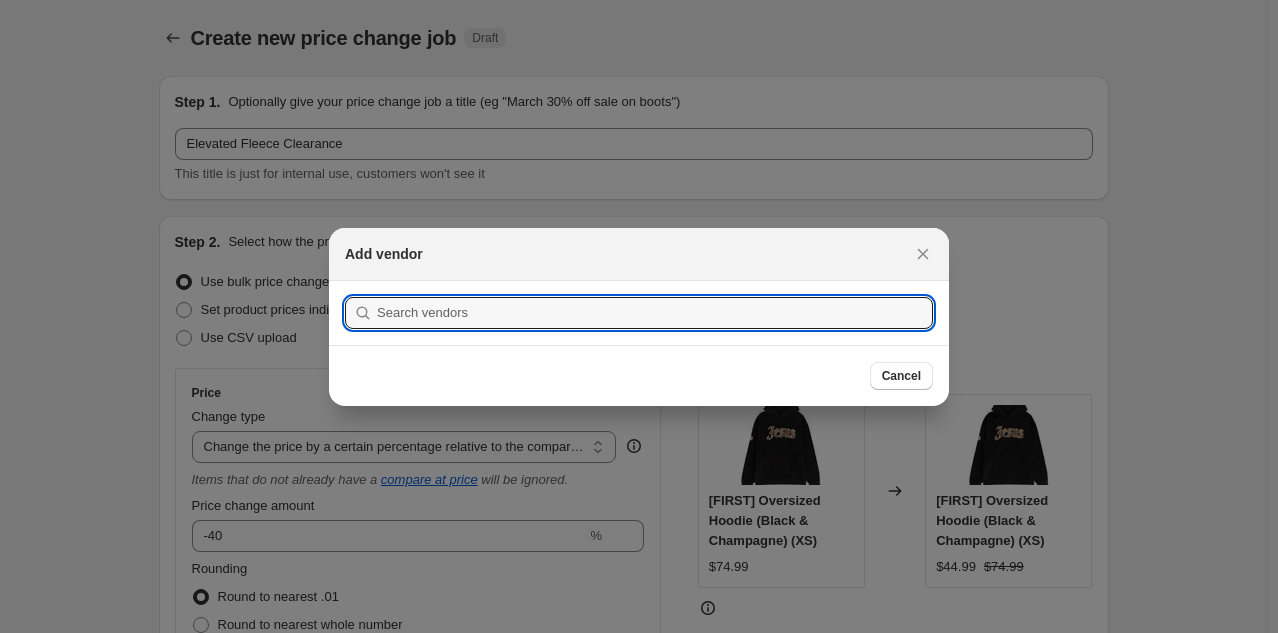 scroll, scrollTop: 754, scrollLeft: 0, axis: vertical 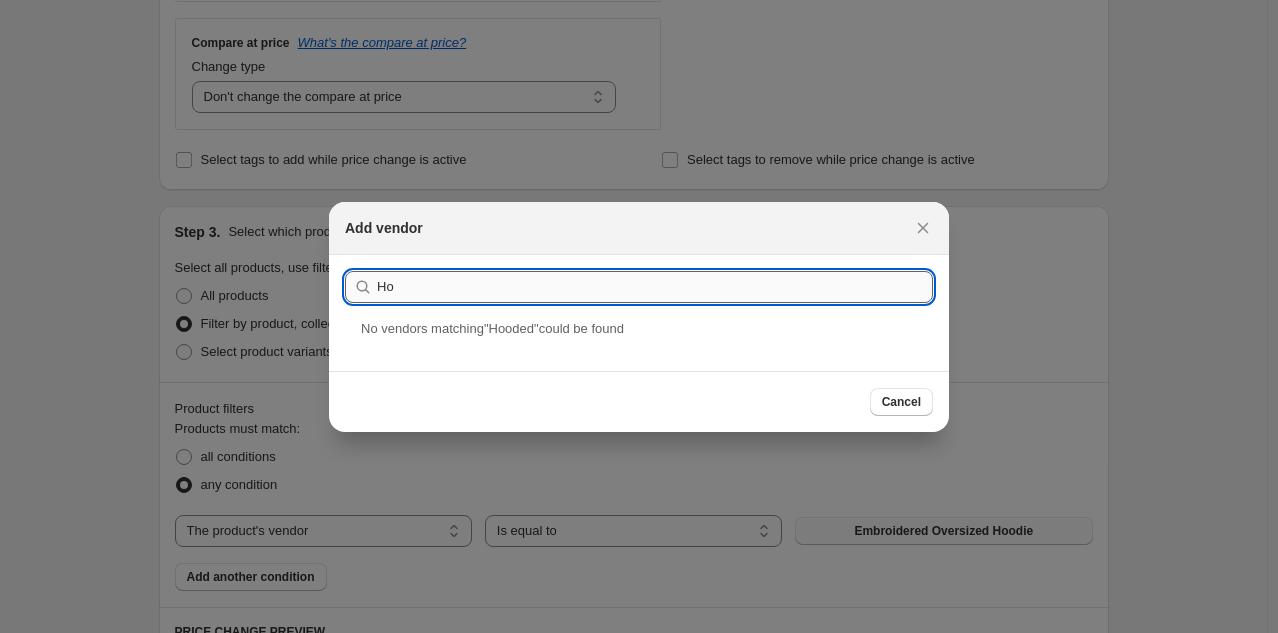type on "H" 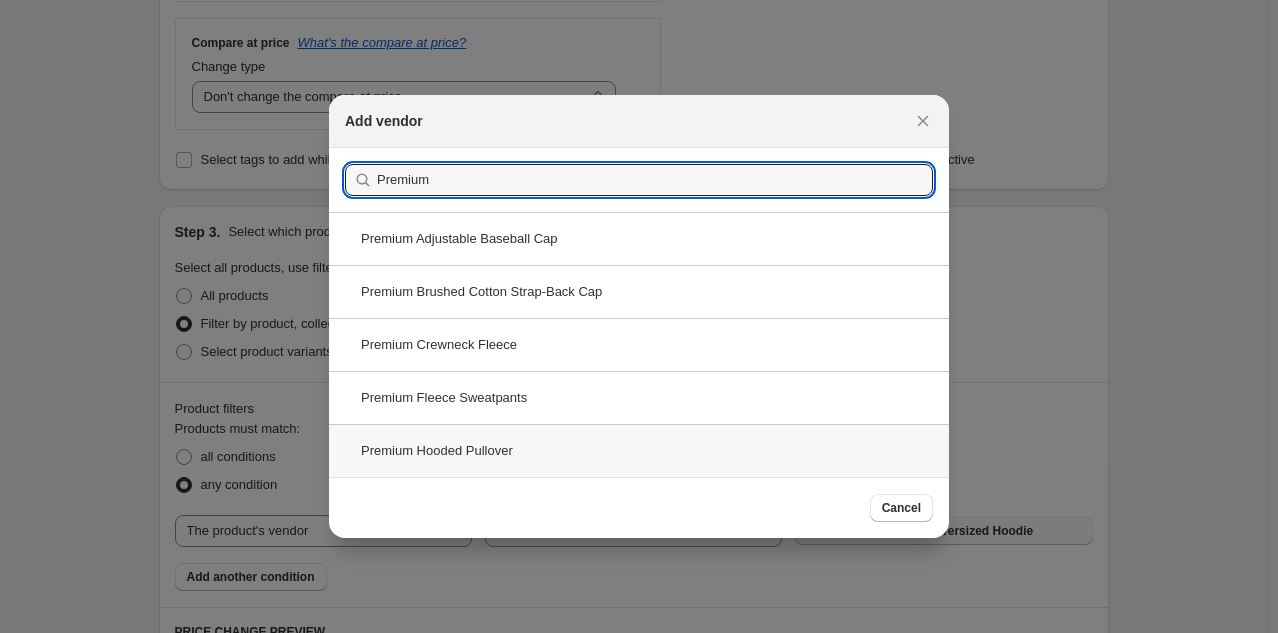 type on "Premium" 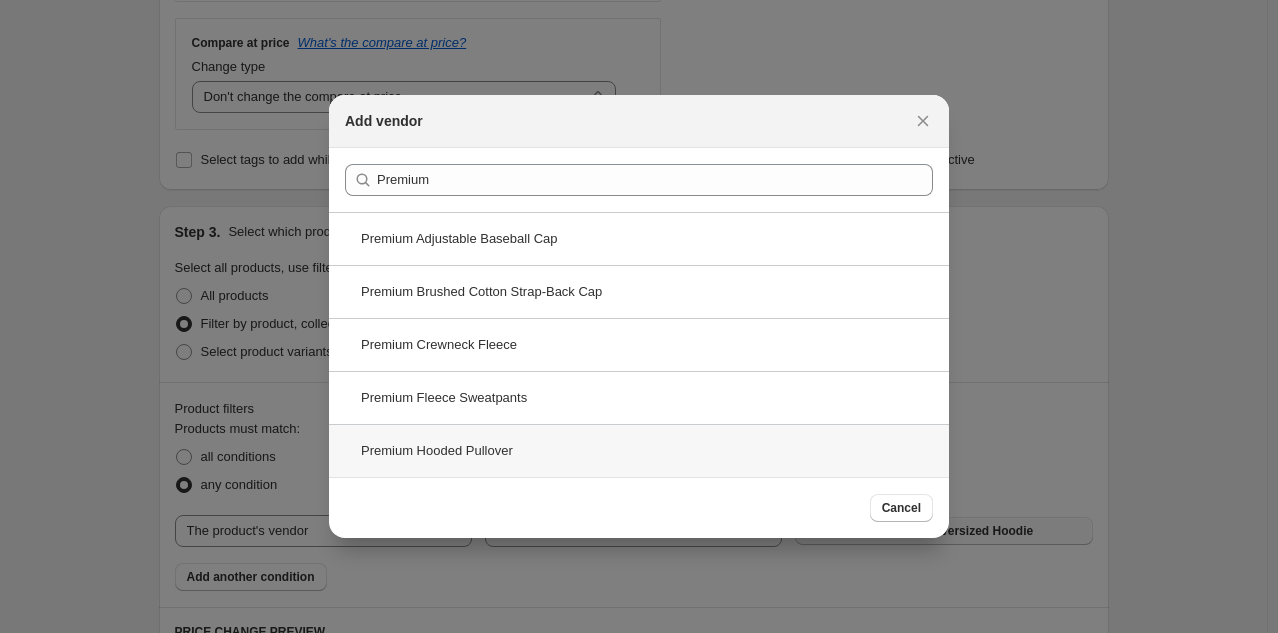click on "Premium Hooded Pullover" at bounding box center (639, 450) 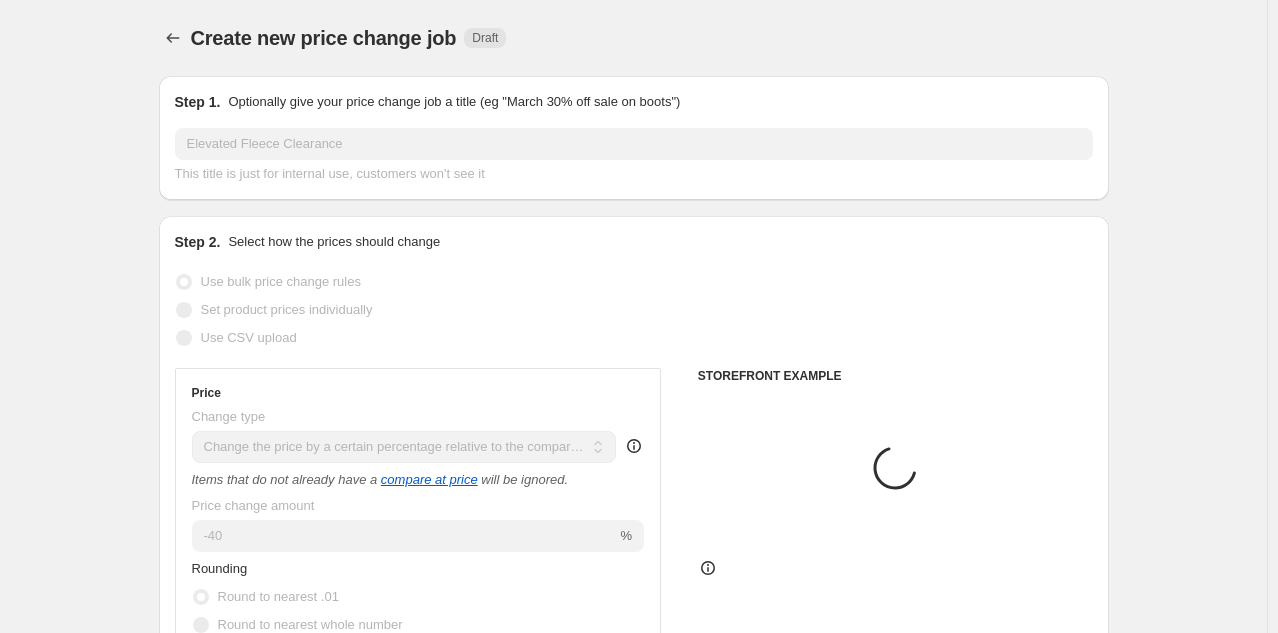 scroll, scrollTop: 754, scrollLeft: 0, axis: vertical 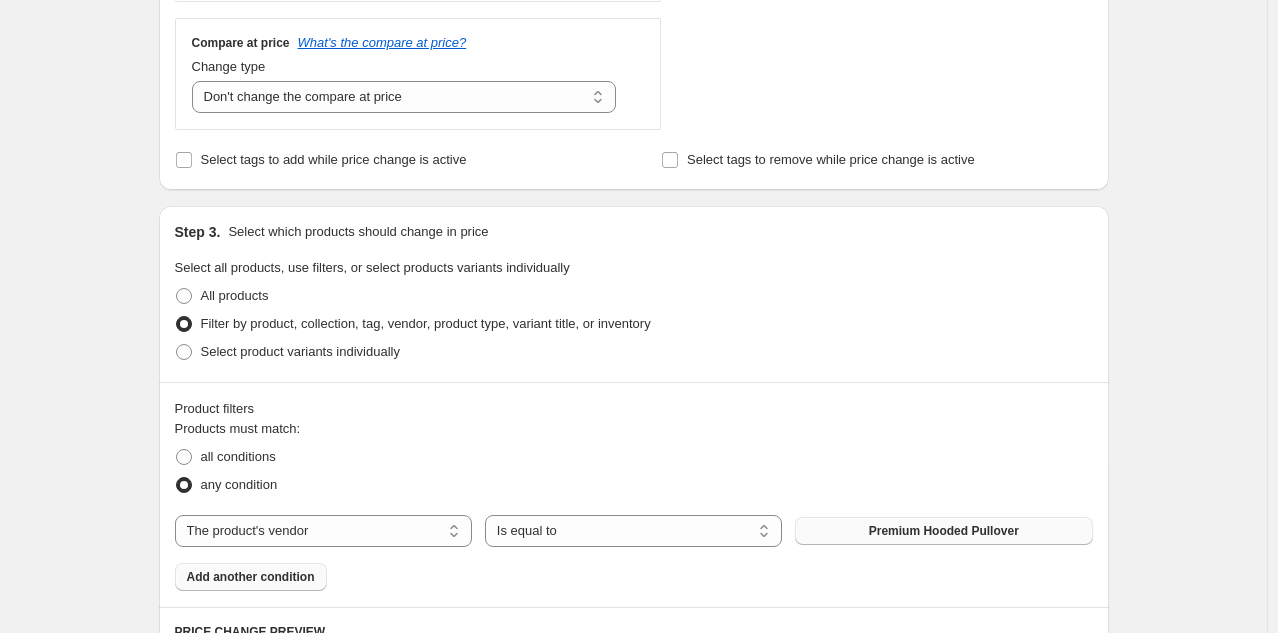 click on "Add another condition" at bounding box center [251, 577] 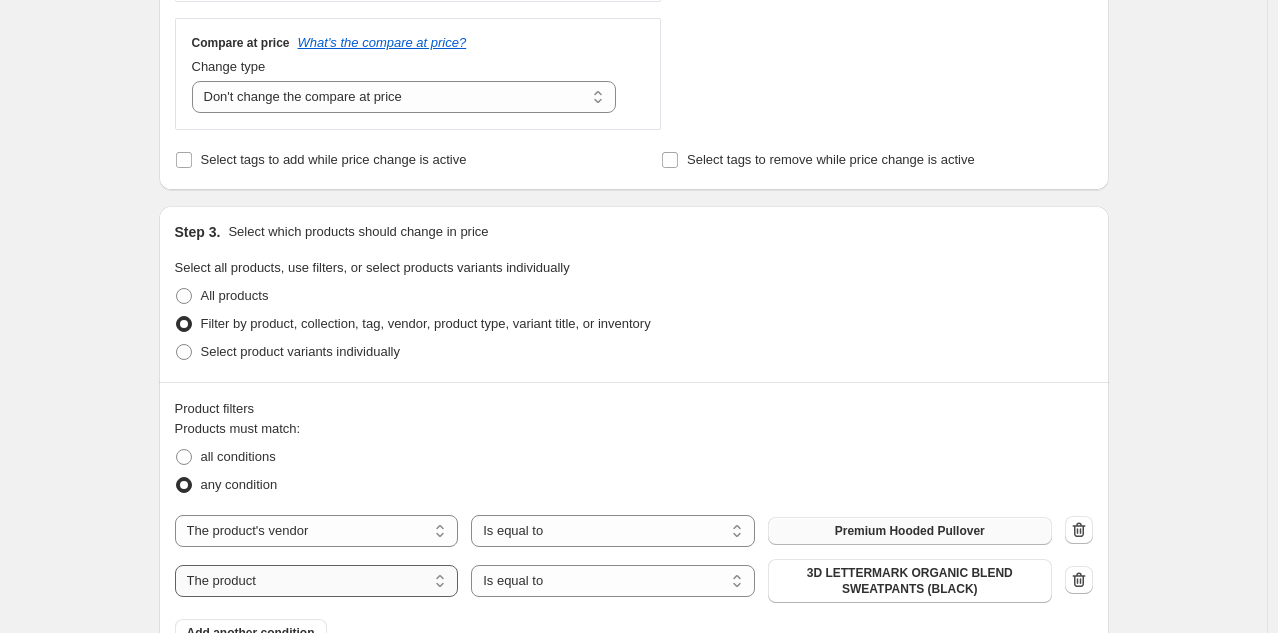 click on "The product The product's collection The product's tag The product's vendor The product's type The product's status The variant's title Inventory quantity" at bounding box center [317, 581] 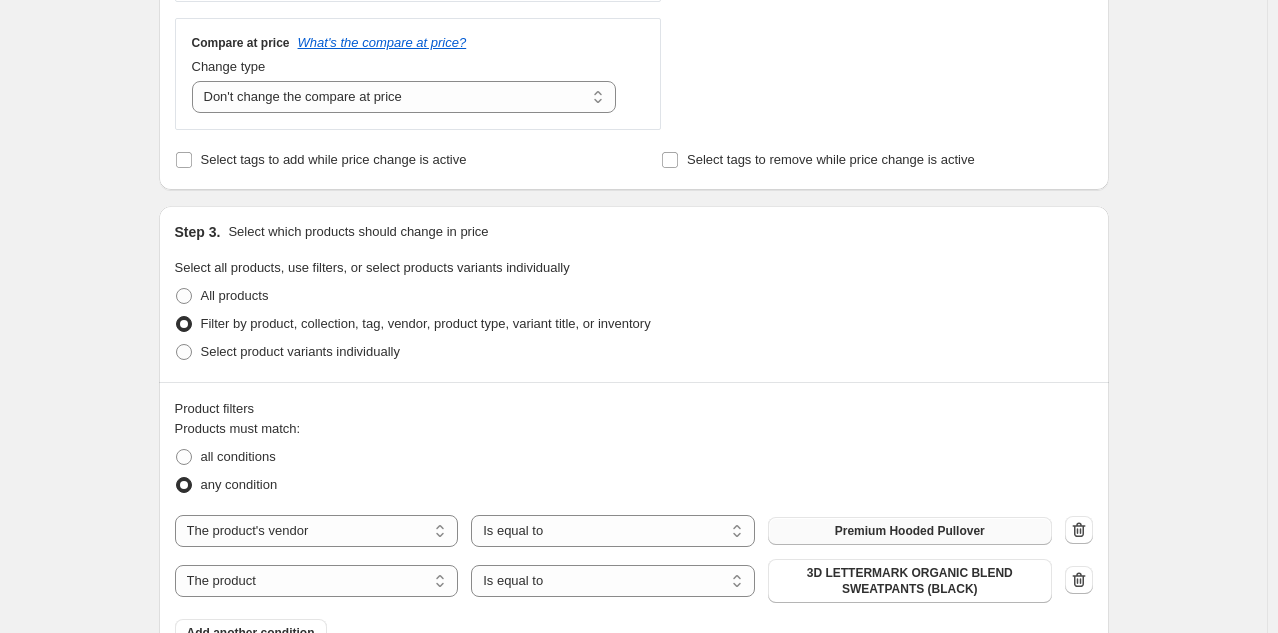 select on "vendor" 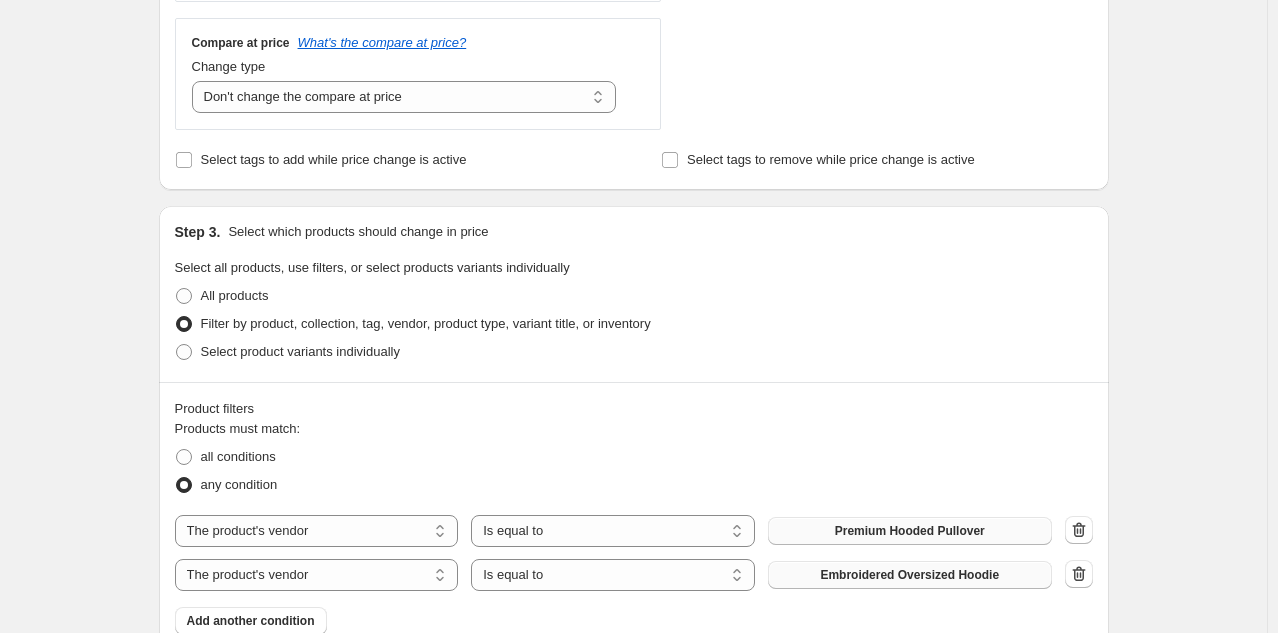 click on "Embroidered Oversized Hoodie" at bounding box center [909, 575] 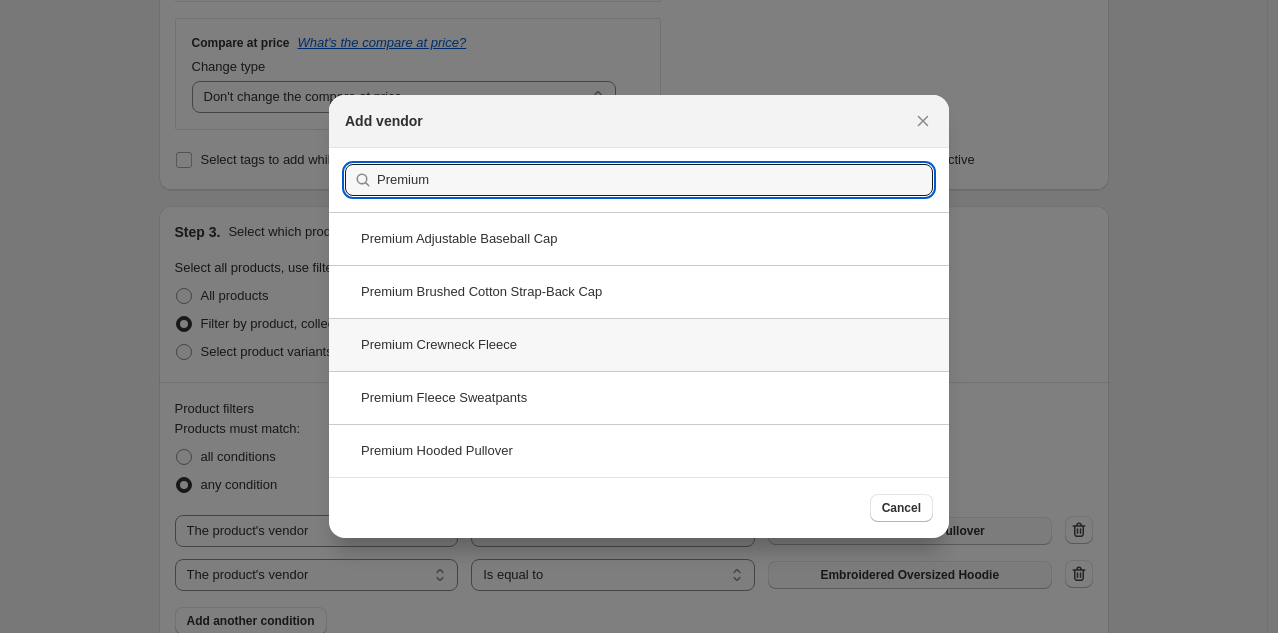 type on "Premium" 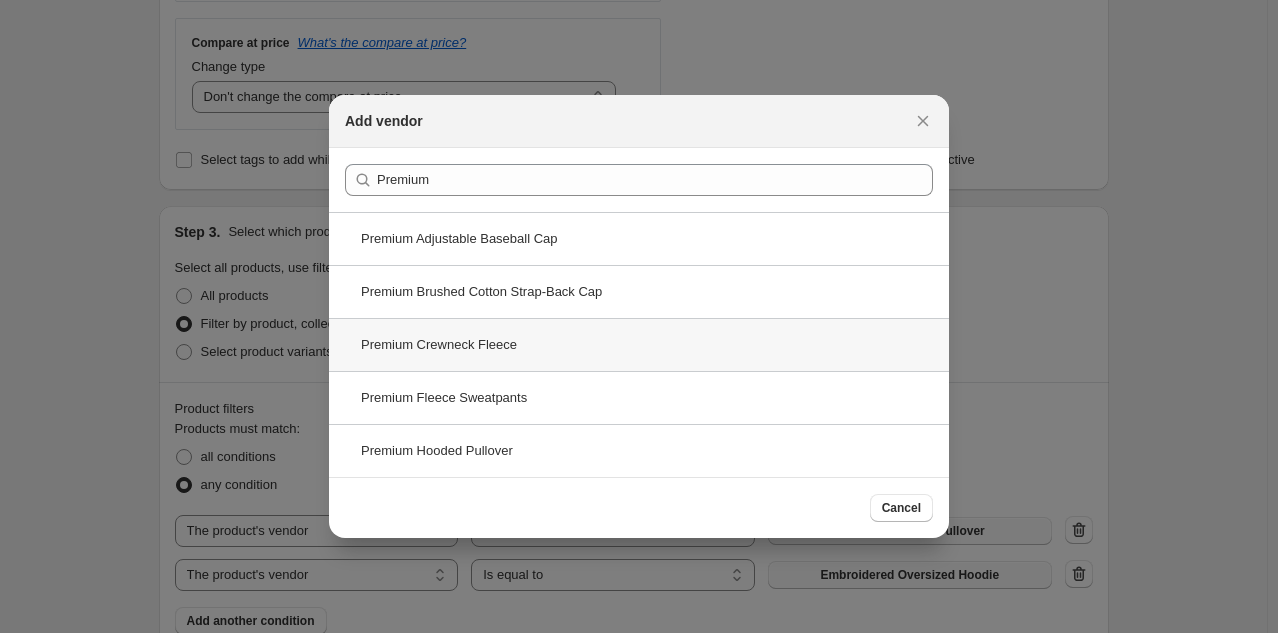click on "Premium Crewneck Fleece" at bounding box center [639, 344] 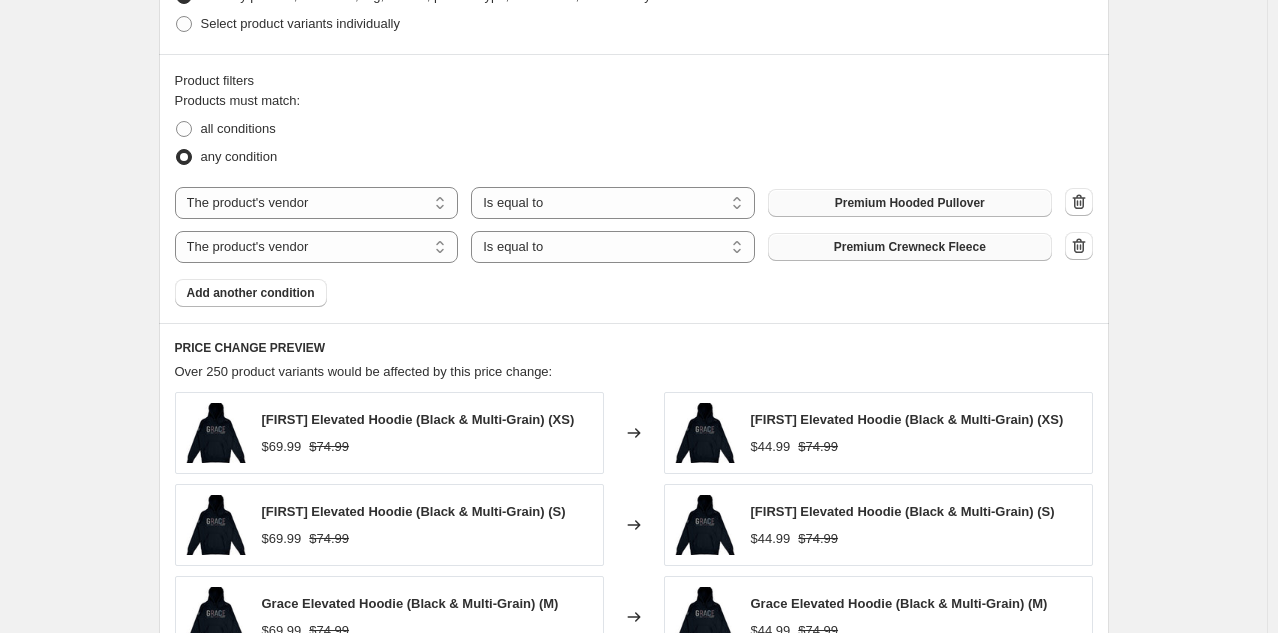scroll, scrollTop: 1124, scrollLeft: 0, axis: vertical 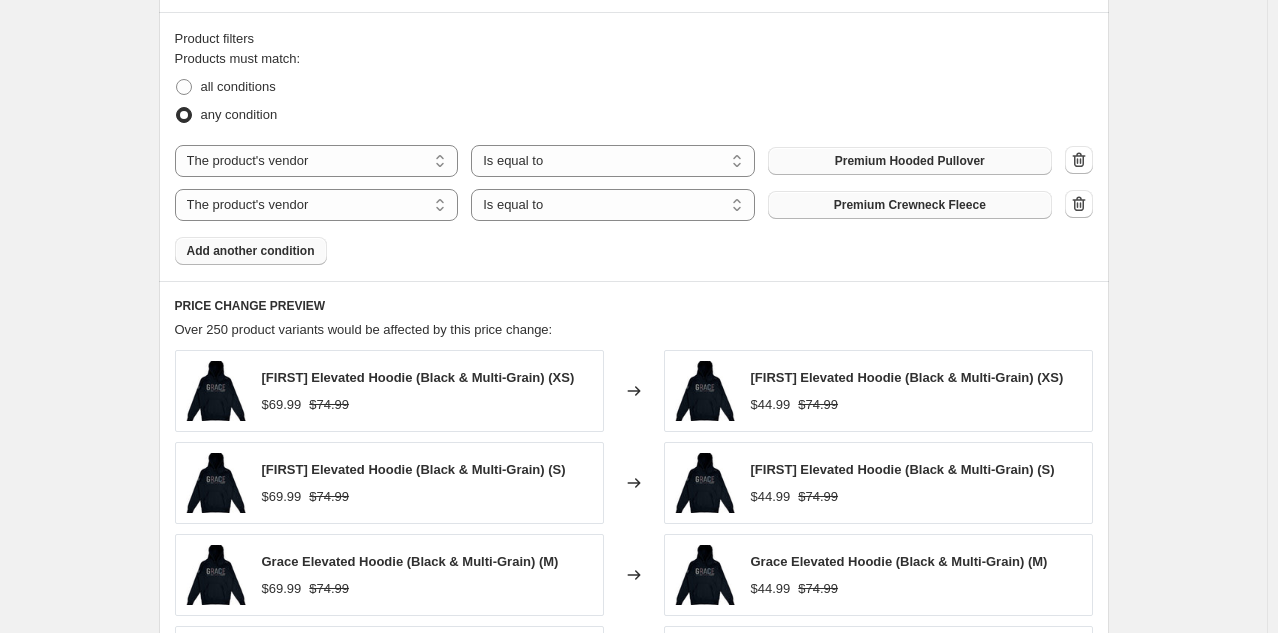 click on "Add another condition" at bounding box center [251, 251] 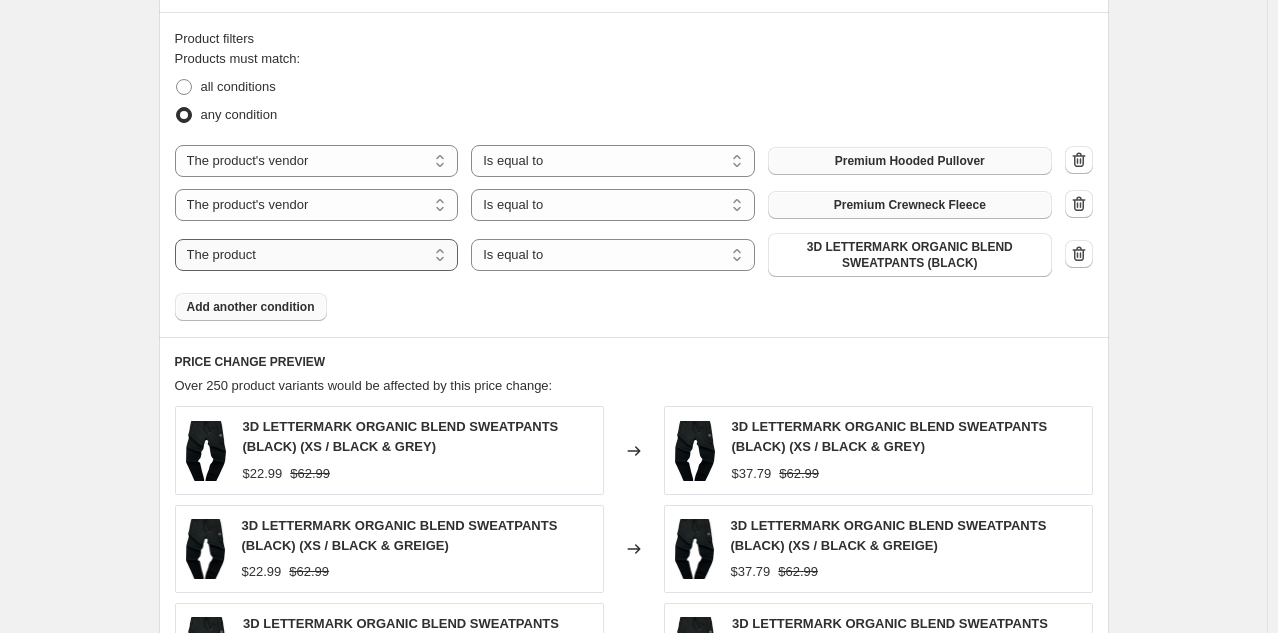 click on "The product The product's collection The product's tag The product's vendor The product's type The product's status The variant's title Inventory quantity" at bounding box center (317, 255) 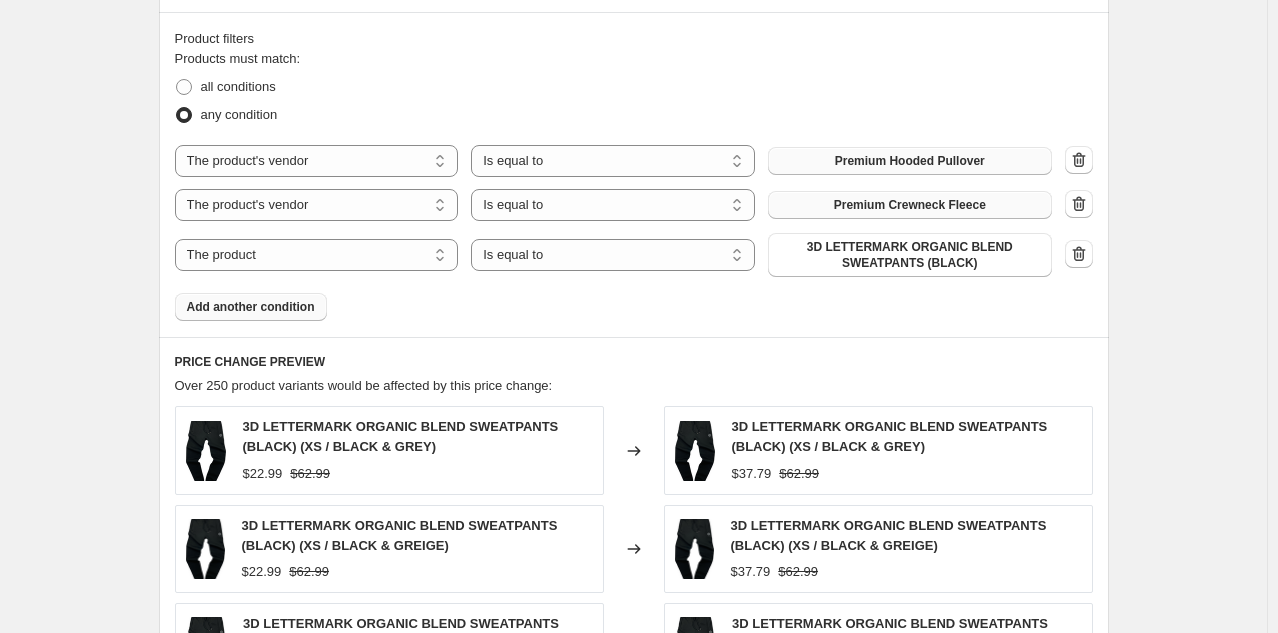 select on "vendor" 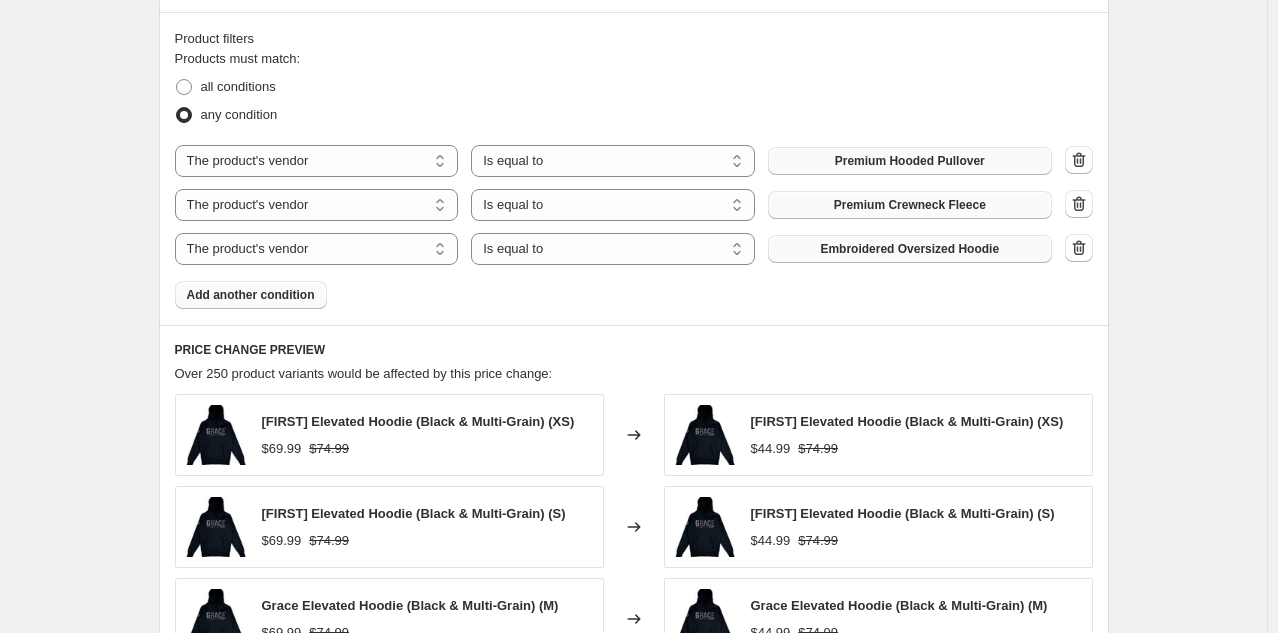 click on "Embroidered Oversized Hoodie" at bounding box center [909, 249] 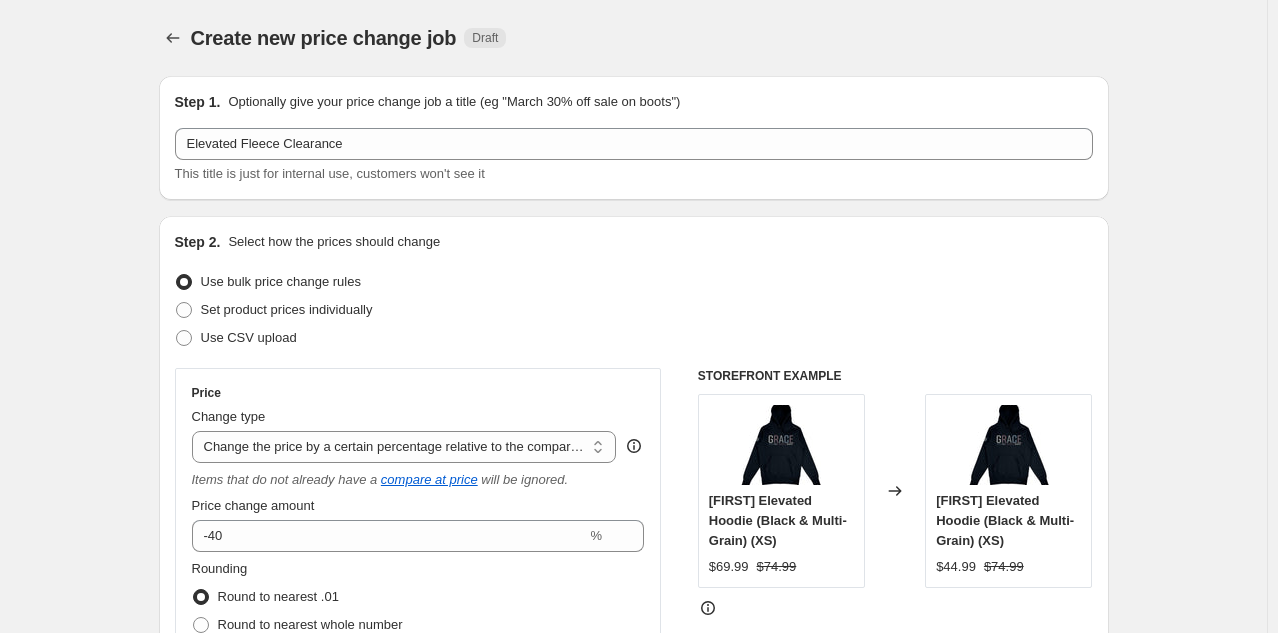 scroll, scrollTop: 1124, scrollLeft: 0, axis: vertical 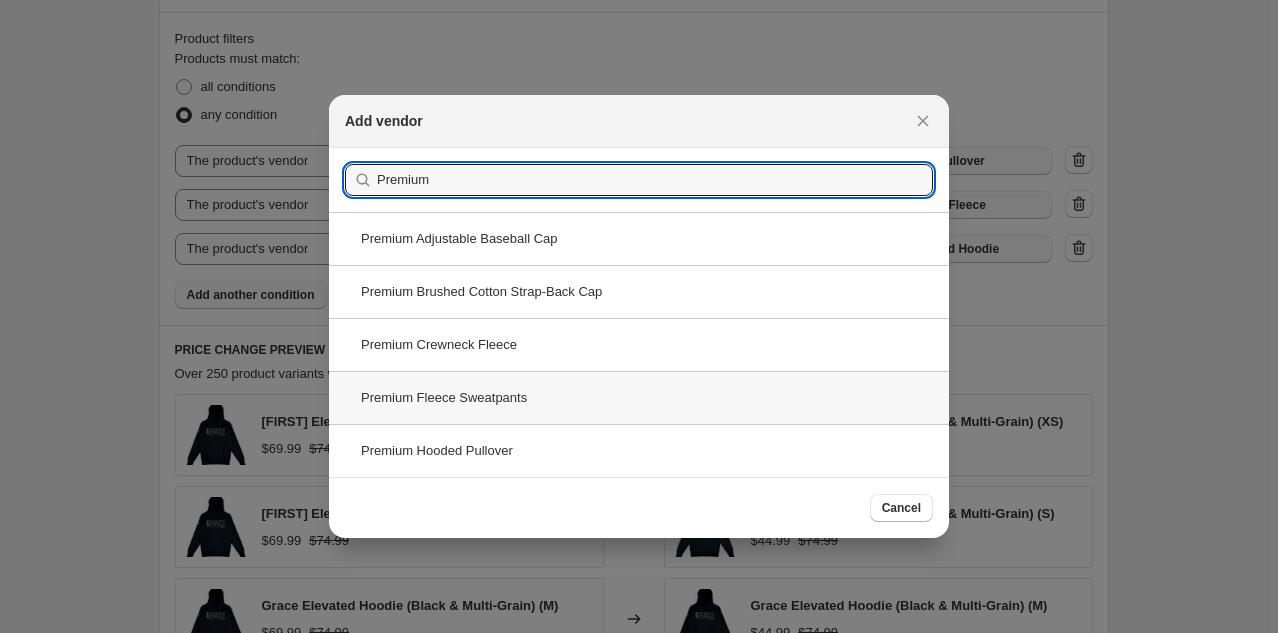 type on "Premium" 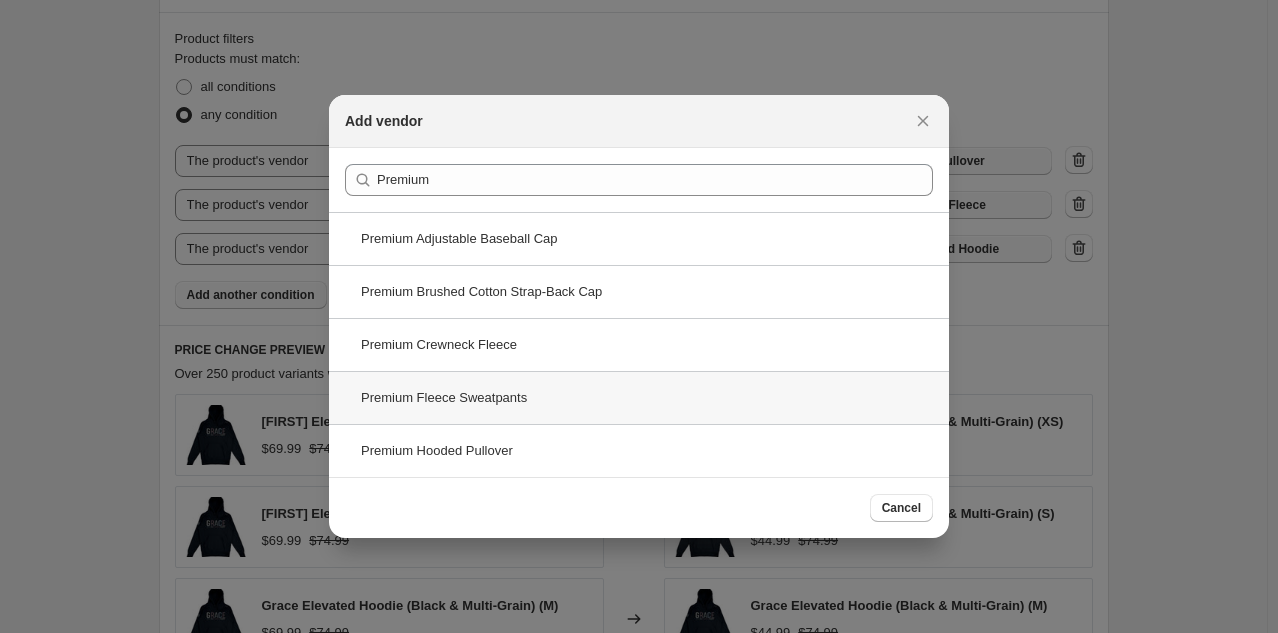 click on "Premium Fleece Sweatpants" at bounding box center (639, 397) 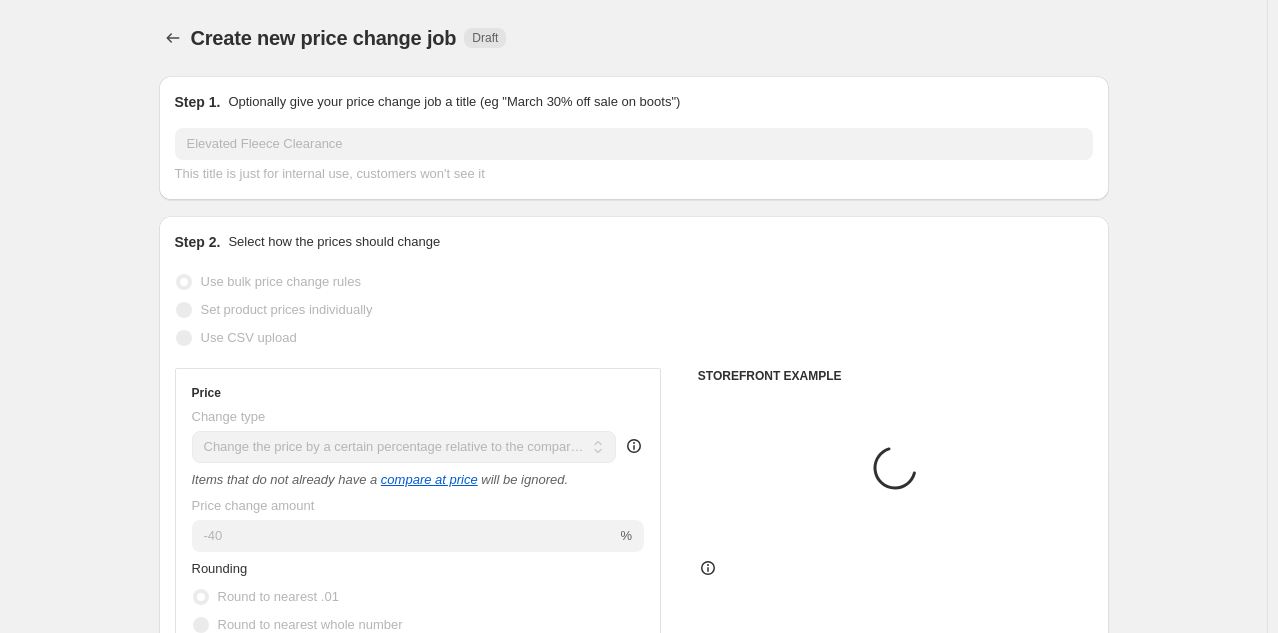 scroll, scrollTop: 1124, scrollLeft: 0, axis: vertical 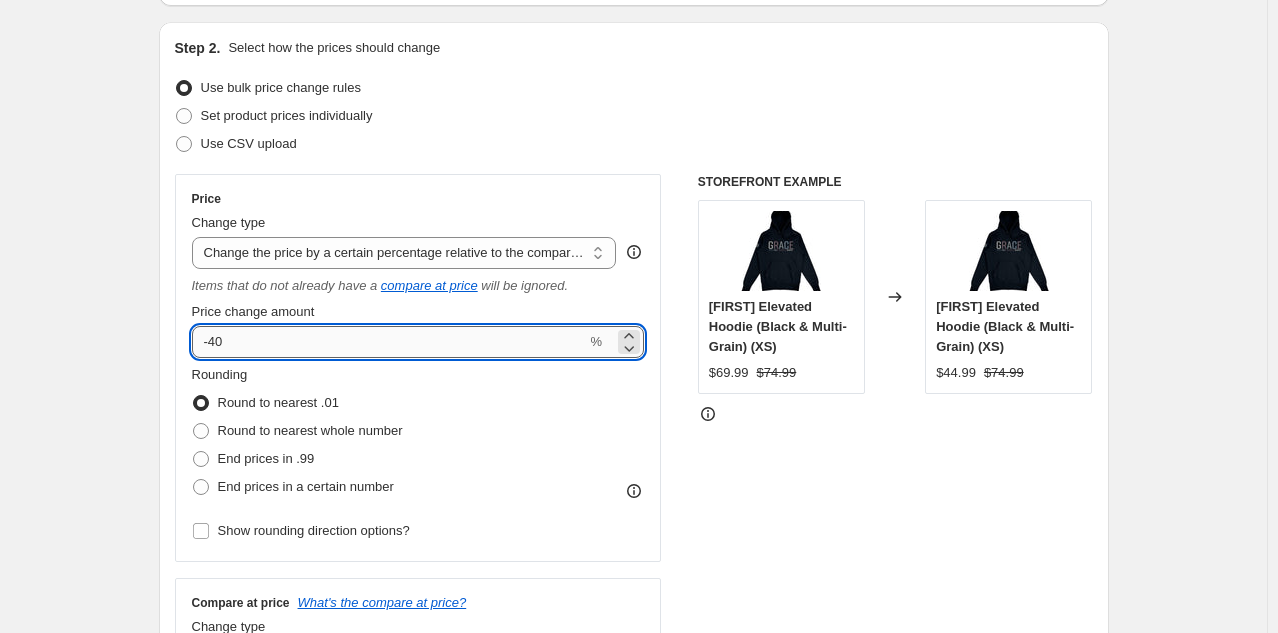 click on "-40" at bounding box center (389, 342) 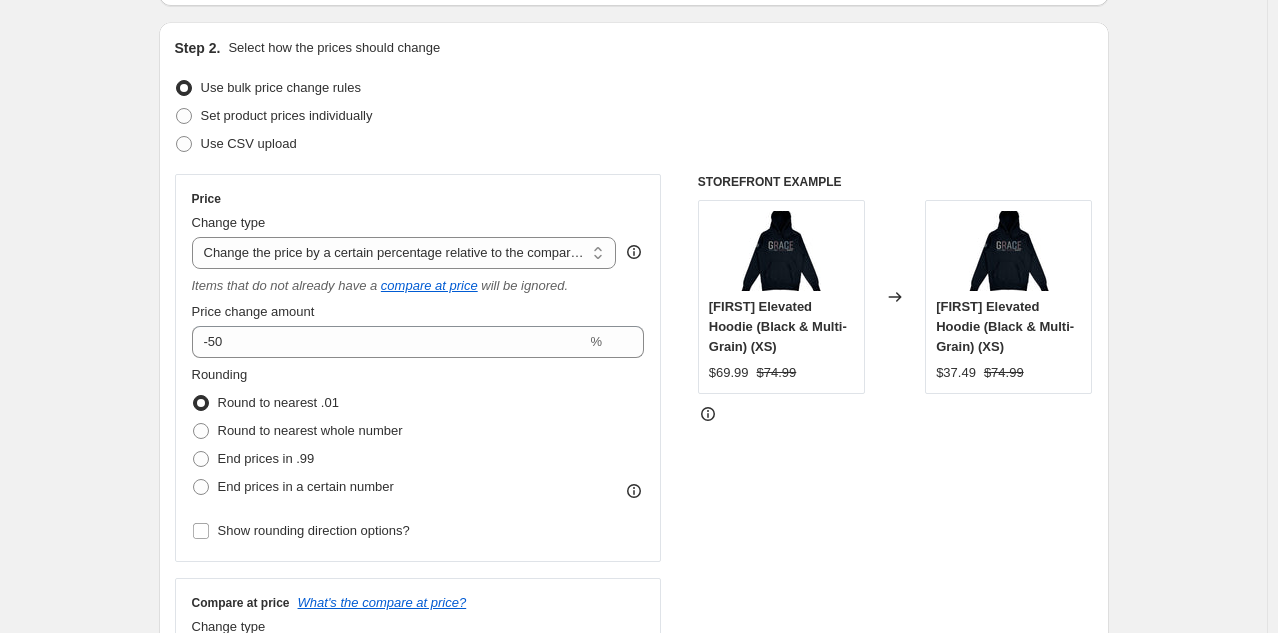 click on "Create new price change job. This page is ready Create new price change job Draft Step 1. Optionally give your price change job a title (eg "March 30% off sale on boots") Elevated Fleece Clearance This title is just for internal use, customers won't see it Step 2. Select how the prices should change Use bulk price change rules Set product prices individually Use CSV upload Price Change type Change the price to a certain amount Change the price by a certain amount Change the price by a certain percentage Change the price to the current compare at price (price before sale) Change the price by a certain amount relative to the compare at price Change the price by a certain percentage relative to the compare at price Don't change the price Change the price by a certain percentage relative to the cost per item Change price to certain cost margin Change the price by a certain percentage relative to the compare at price Items that do not already have a   compare at price   will be ignored. Price change amount -50 %" at bounding box center [633, 975] 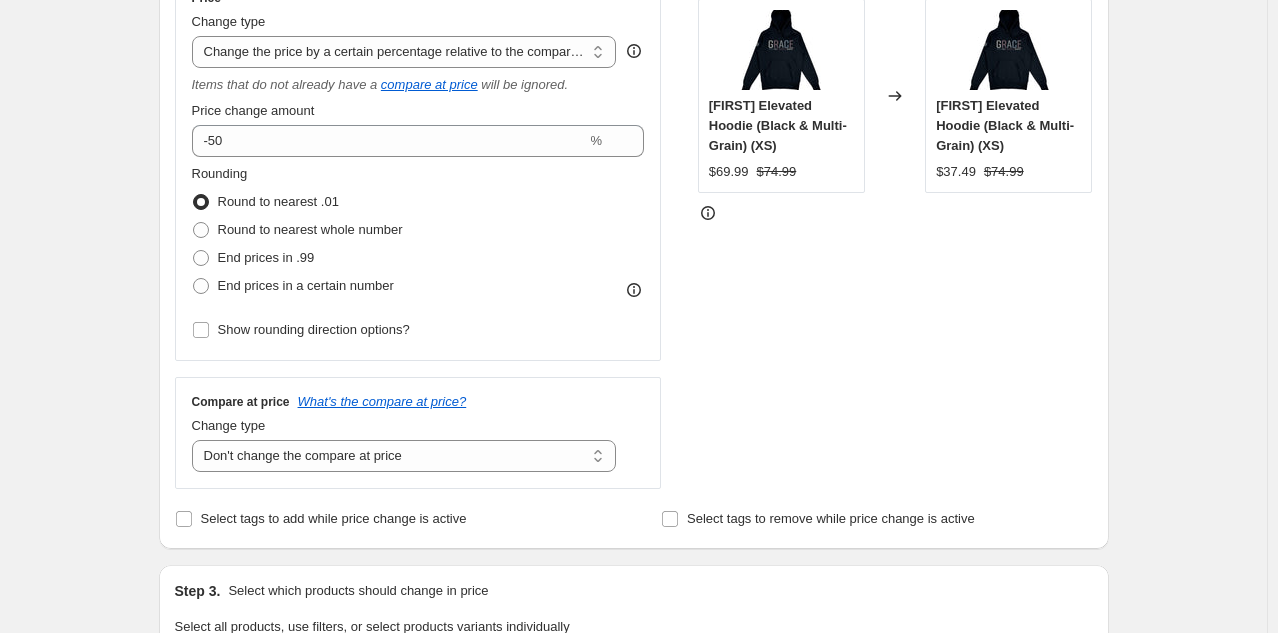 scroll, scrollTop: 397, scrollLeft: 0, axis: vertical 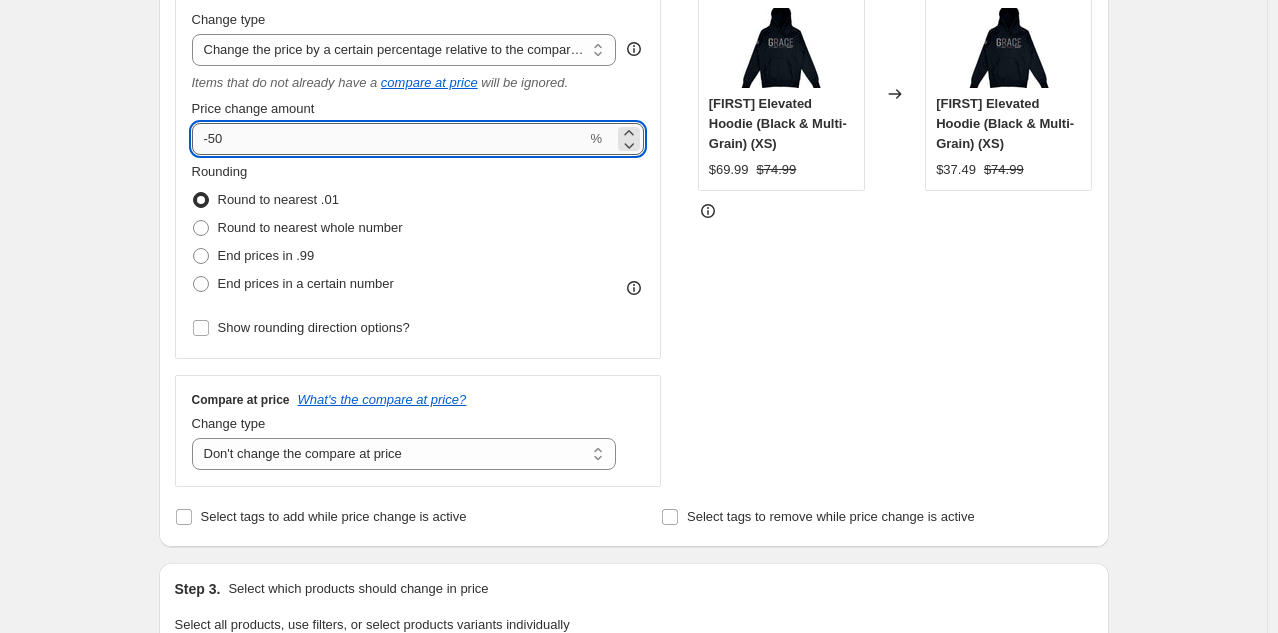 click on "-50" at bounding box center (389, 139) 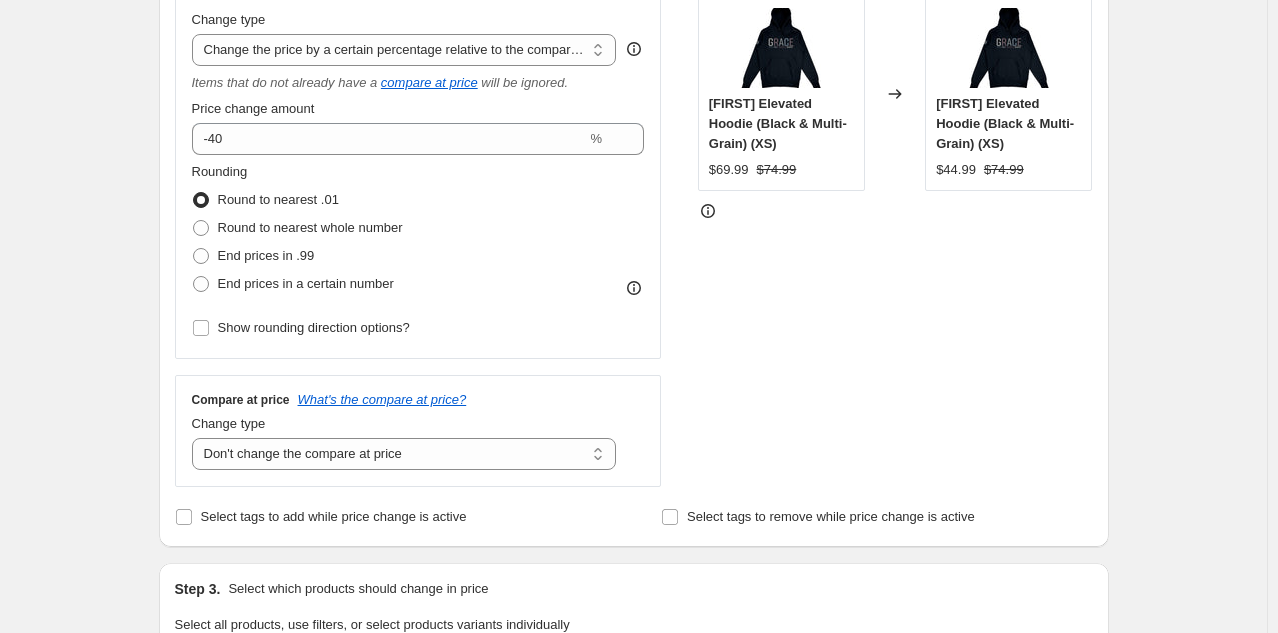 click on "Create new price change job. This page is ready Create new price change job Draft Step 1. Optionally give your price change job a title (eg "March 30% off sale on boots") Elevated Fleece Clearance This title is just for internal use, customers won't see it Step 2. Select how the prices should change Use bulk price change rules Set product prices individually Use CSV upload Price Change type Change the price to a certain amount Change the price by a certain amount Change the price by a certain percentage Change the price to the current compare at price (price before sale) Change the price by a certain amount relative to the compare at price Change the price by a certain percentage relative to the compare at price Don't change the price Change the price by a certain percentage relative to the cost per item Change price to certain cost margin Change the price by a certain percentage relative to the compare at price Items that do not already have a   compare at price   will be ignored. Price change amount -40 %" at bounding box center (633, 772) 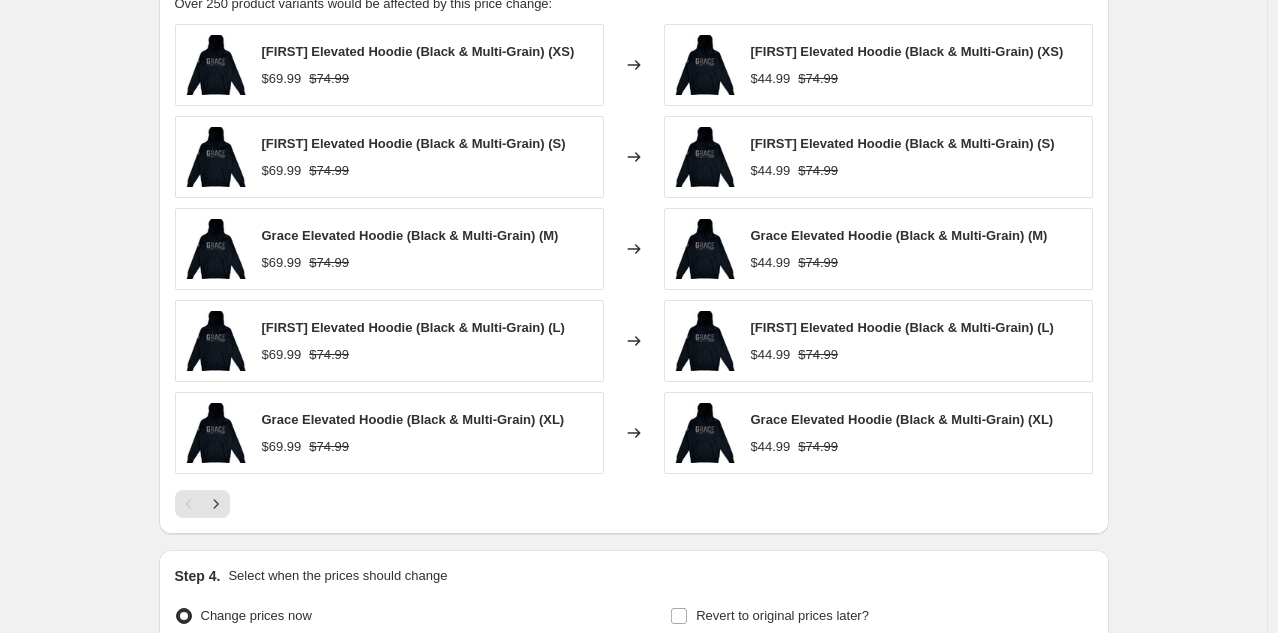scroll, scrollTop: 1492, scrollLeft: 0, axis: vertical 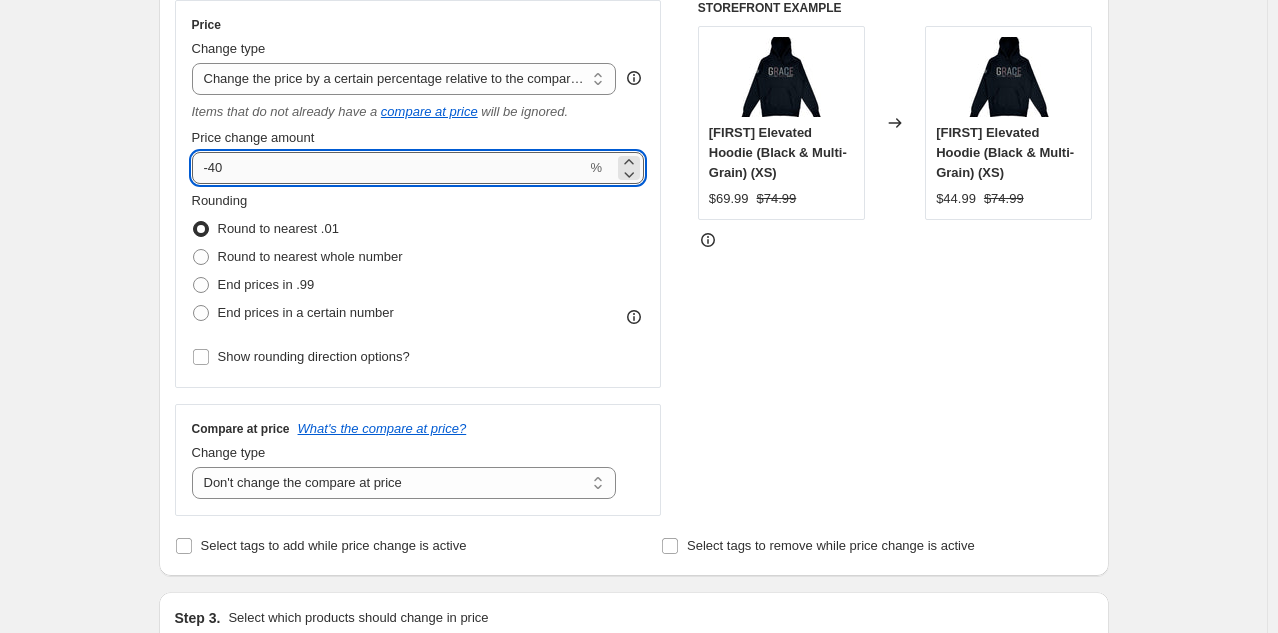 click on "-40" at bounding box center [389, 168] 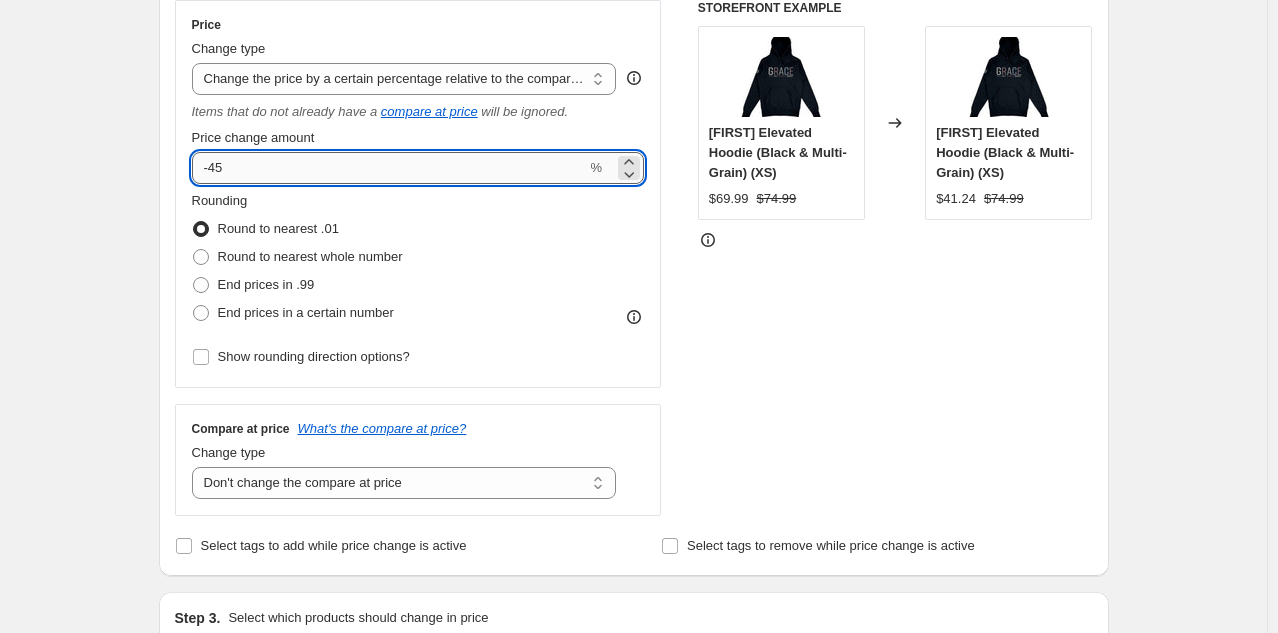 click on "-45" at bounding box center (389, 168) 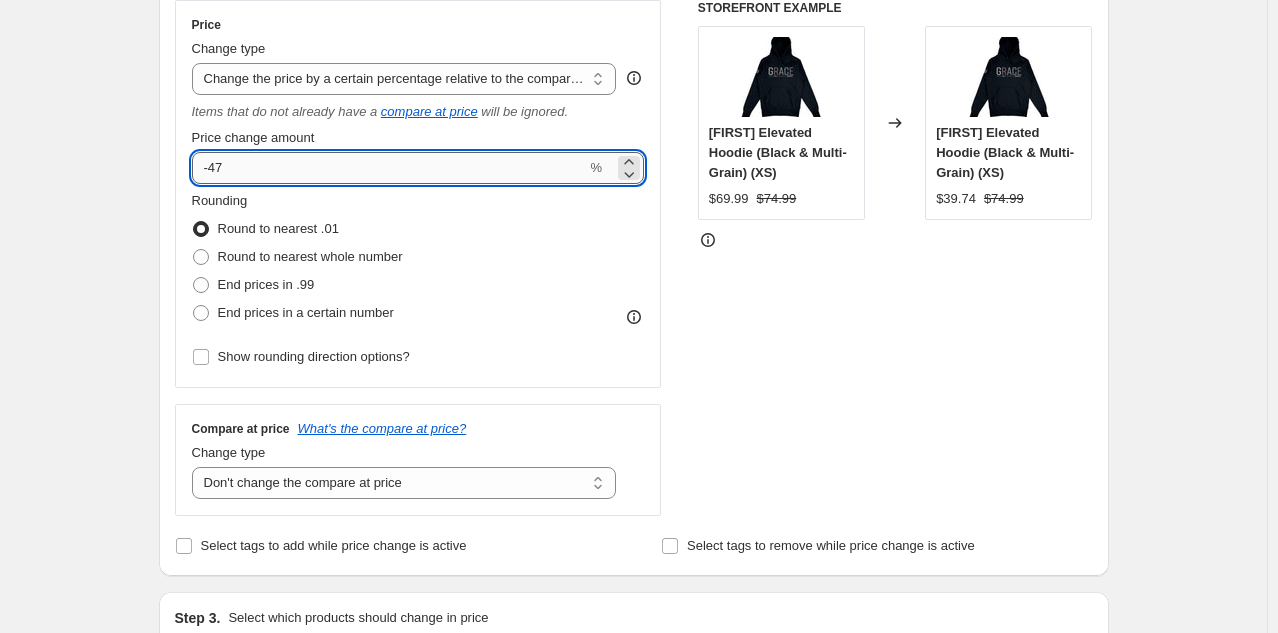 click on "-47" at bounding box center [389, 168] 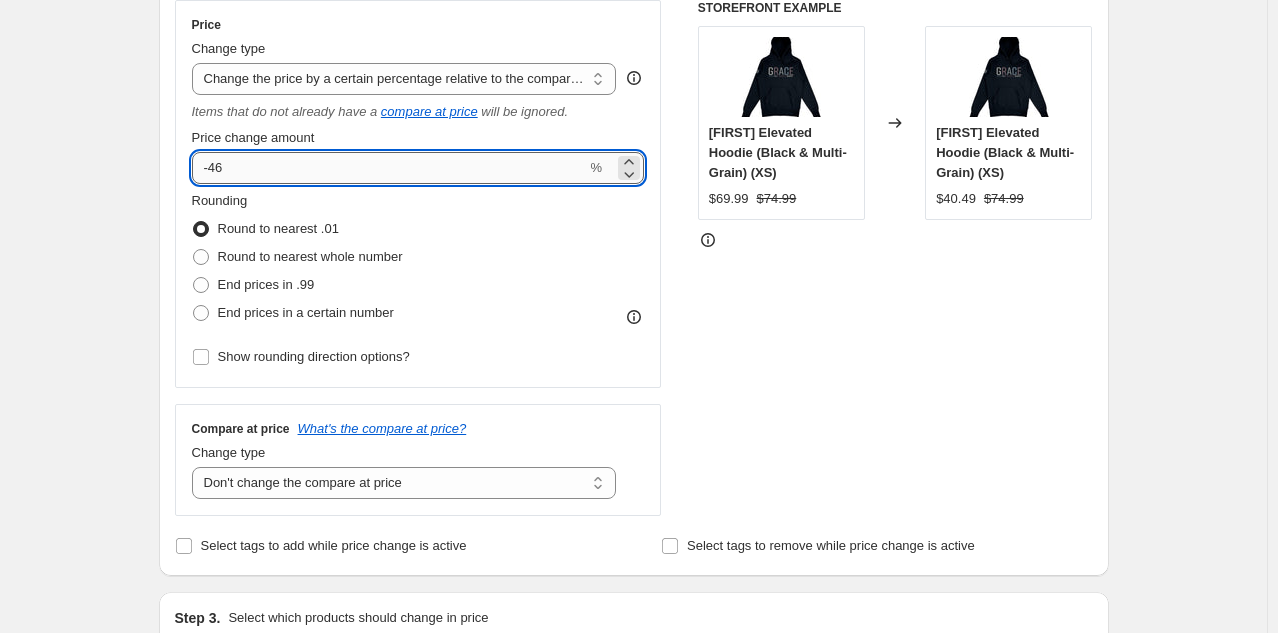 click on "-46" at bounding box center (389, 168) 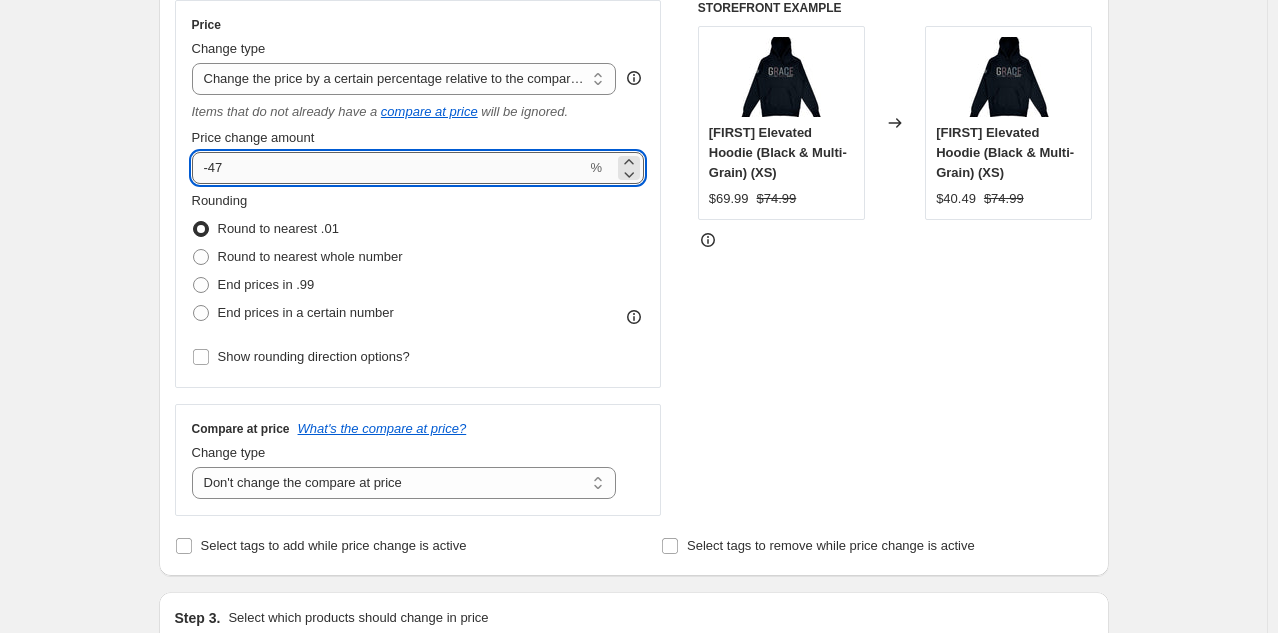 type on "-47" 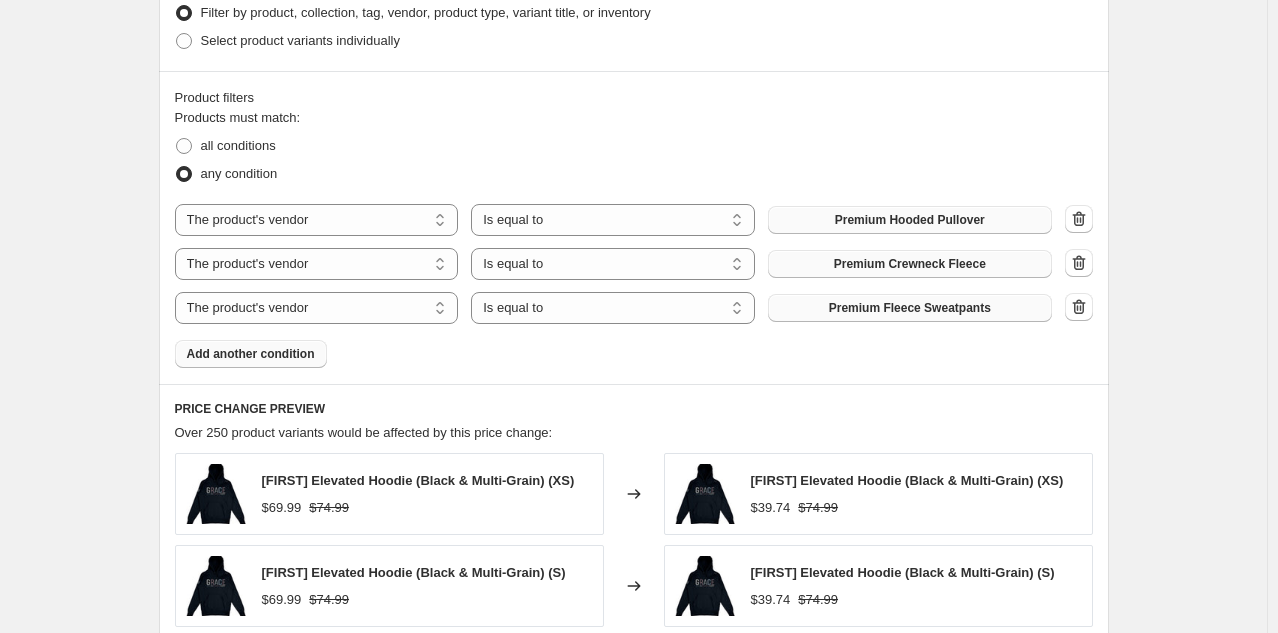 scroll, scrollTop: 1066, scrollLeft: 0, axis: vertical 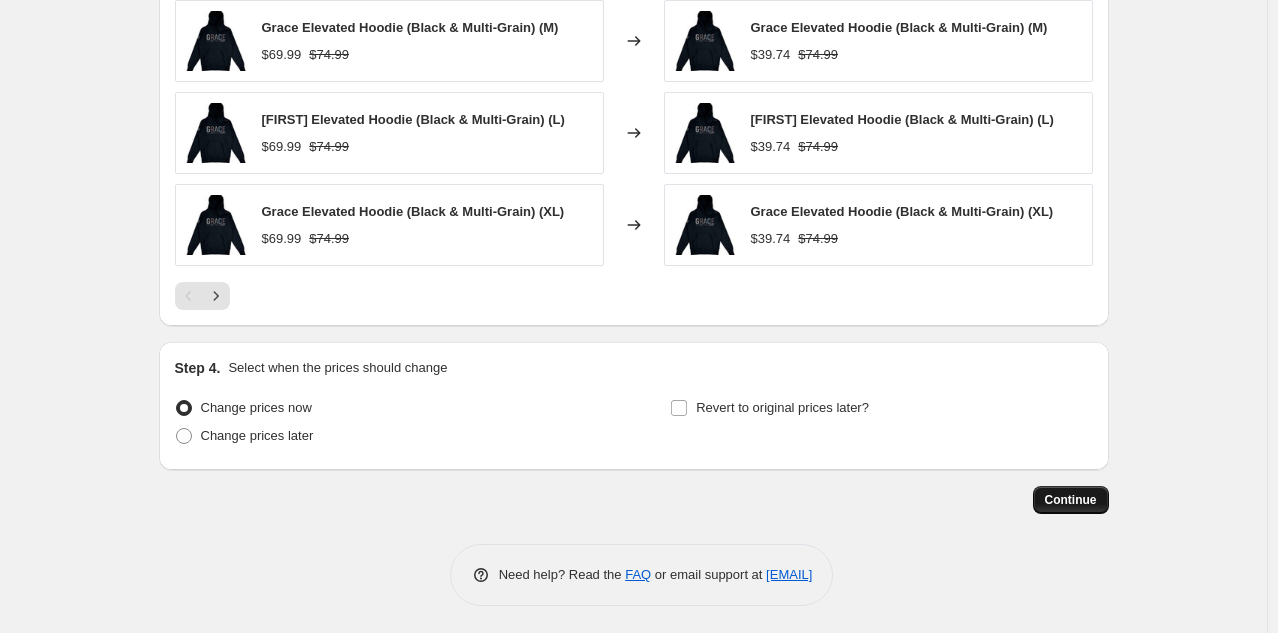 click on "Continue" at bounding box center (1071, 500) 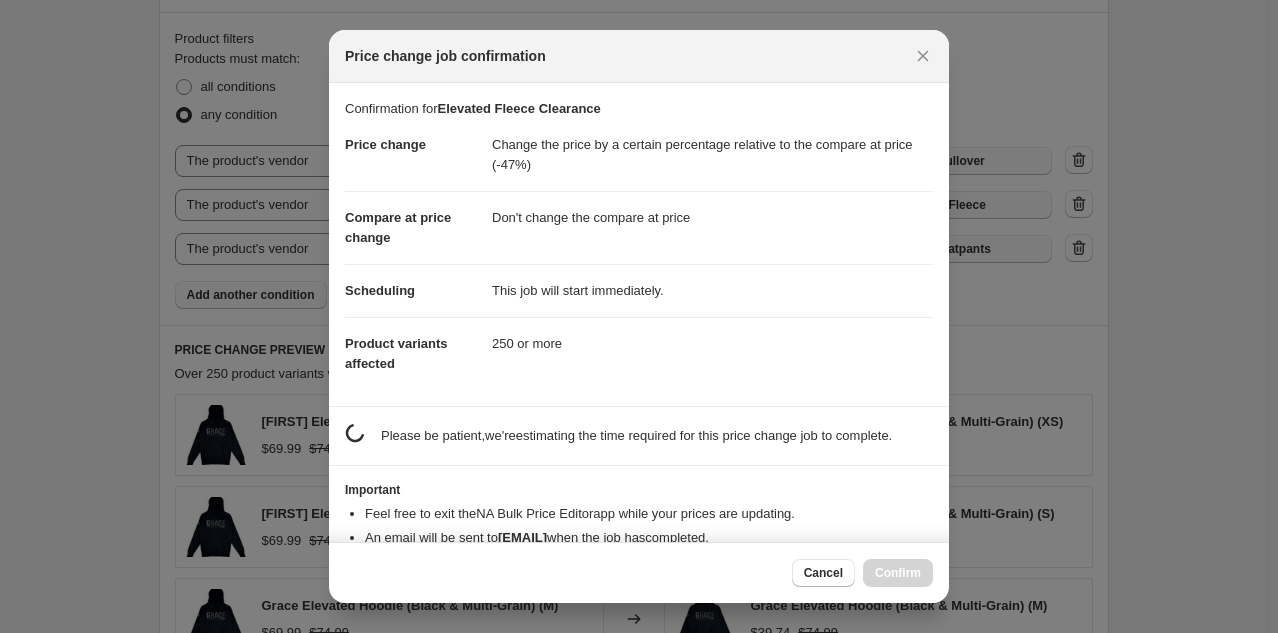 scroll, scrollTop: 1702, scrollLeft: 0, axis: vertical 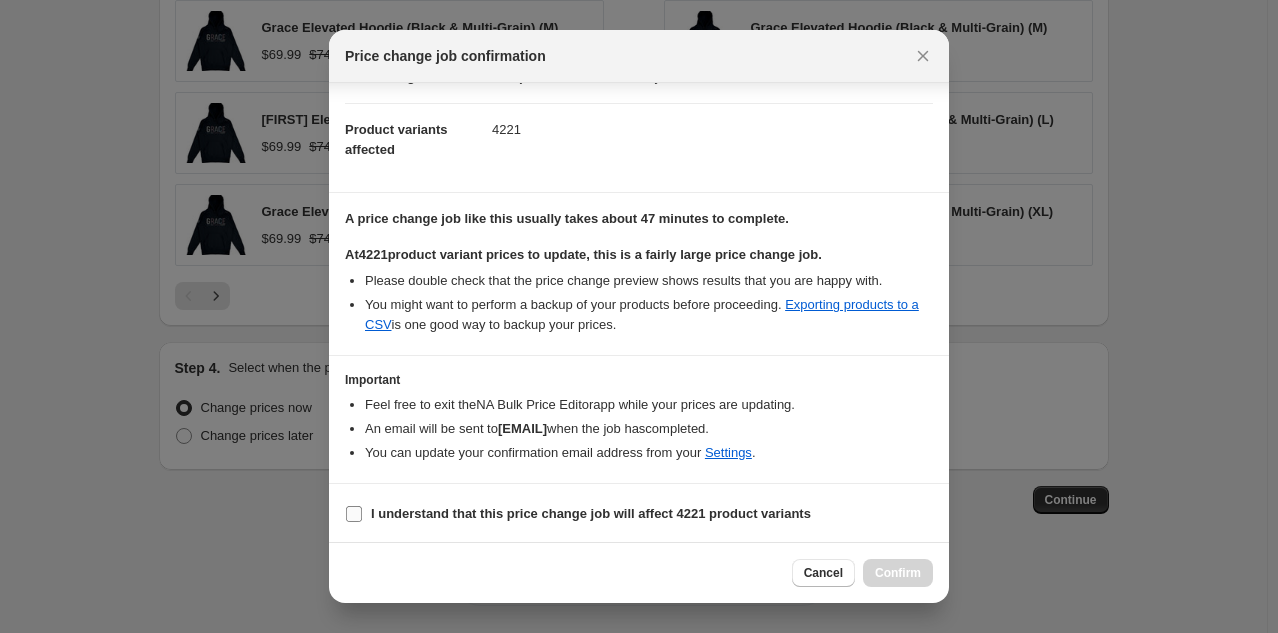 click on "I understand that this price change job will affect 4221 product variants" at bounding box center [354, 514] 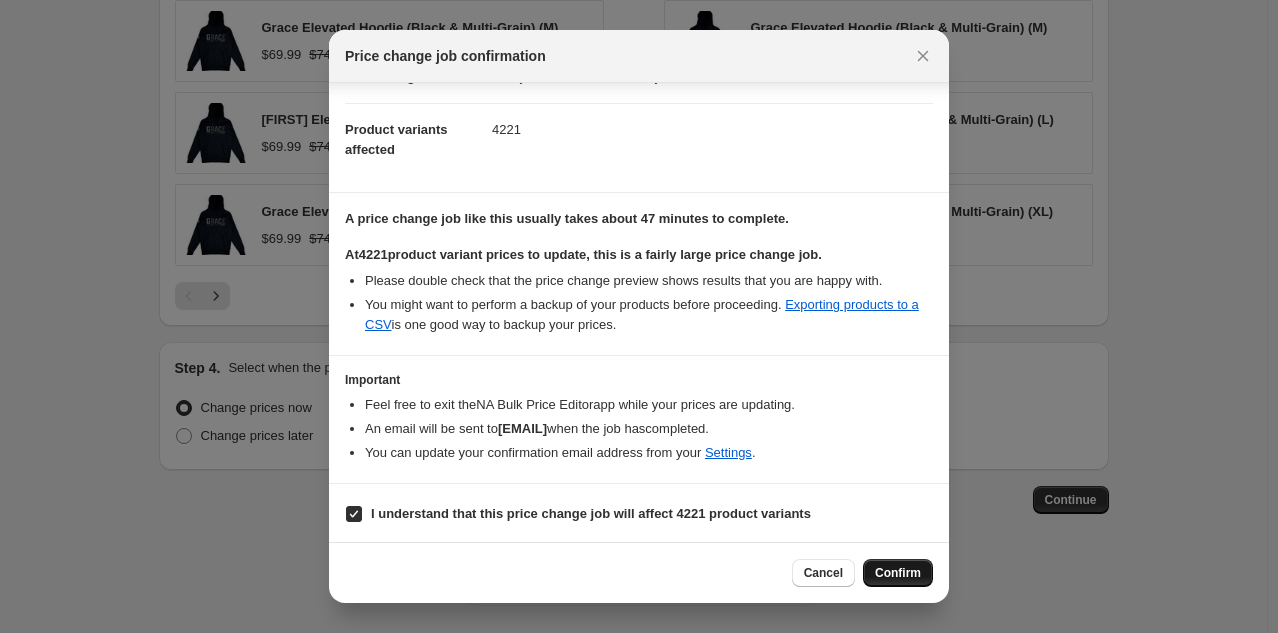 click on "Confirm" at bounding box center [898, 573] 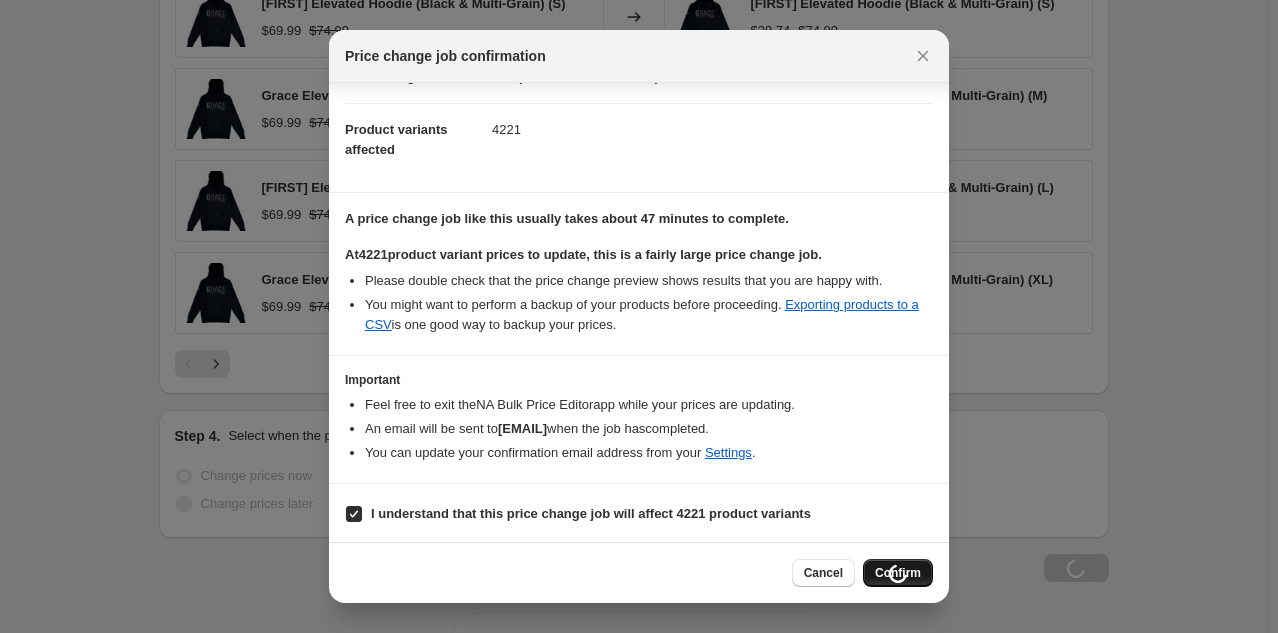 scroll, scrollTop: 1770, scrollLeft: 0, axis: vertical 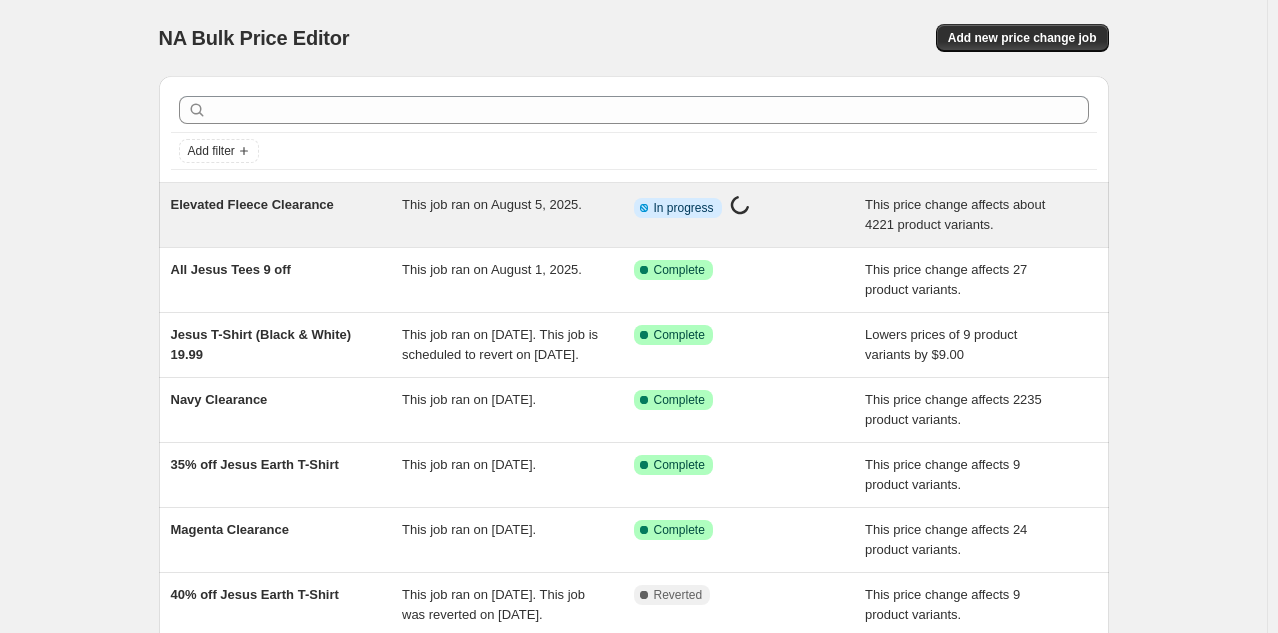 click on "Elevated Fleece Clearance" at bounding box center [252, 204] 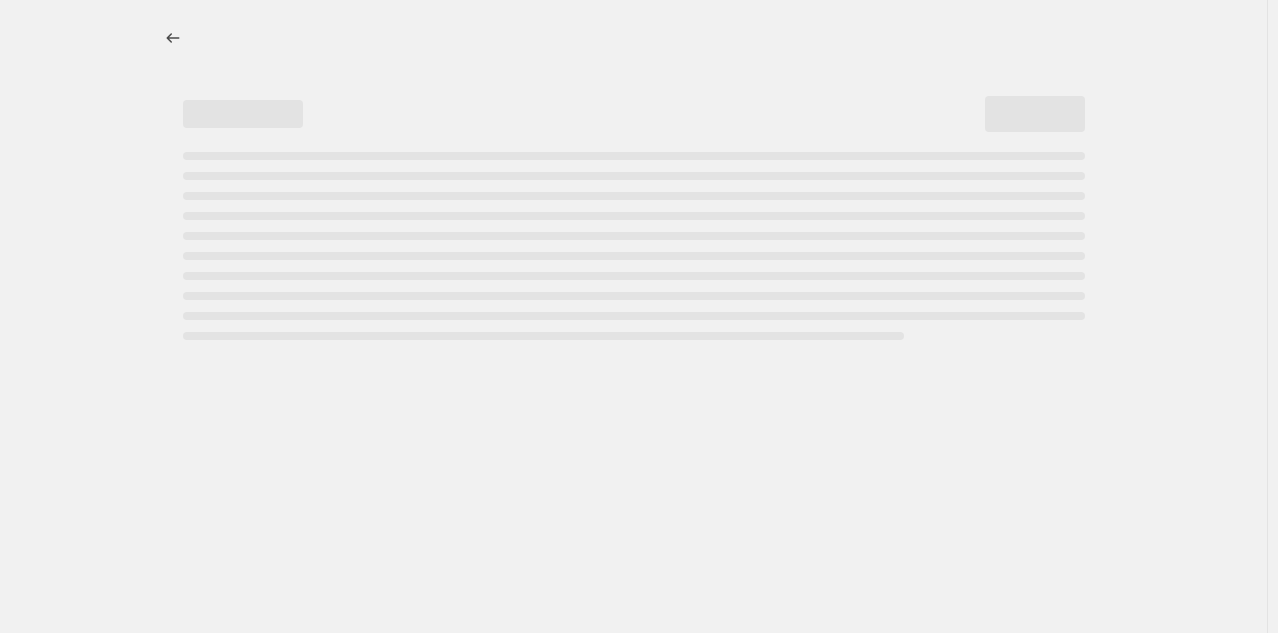 select on "pcap" 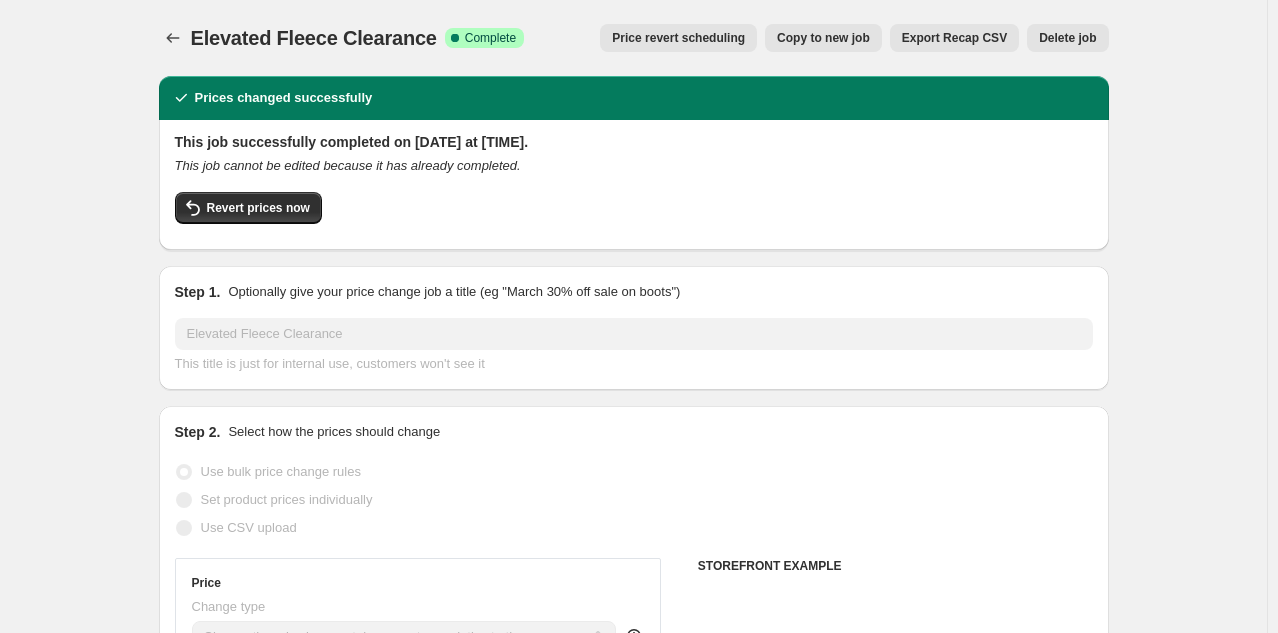 select on "vendor" 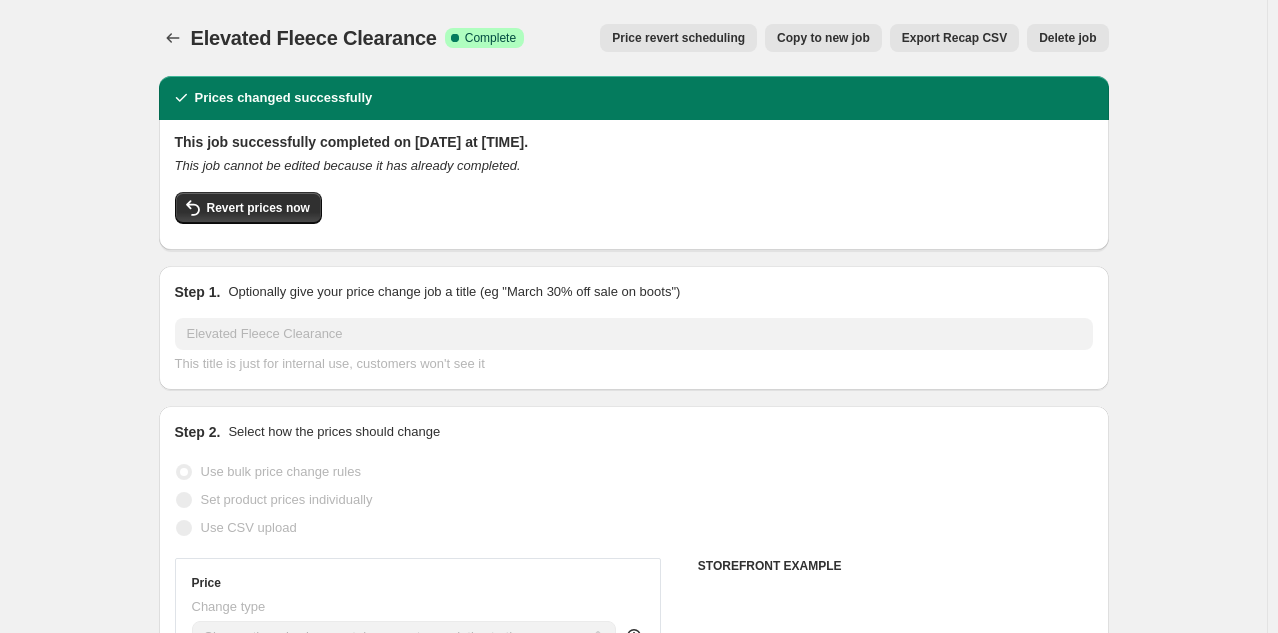 select on "vendor" 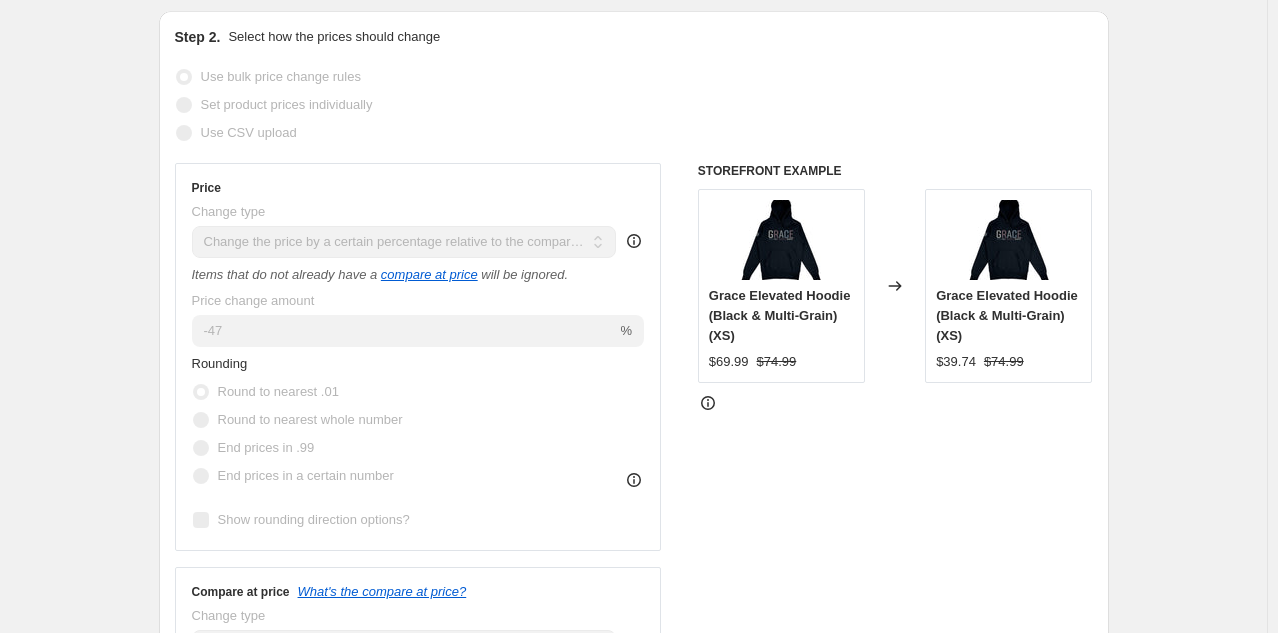 scroll, scrollTop: 0, scrollLeft: 0, axis: both 